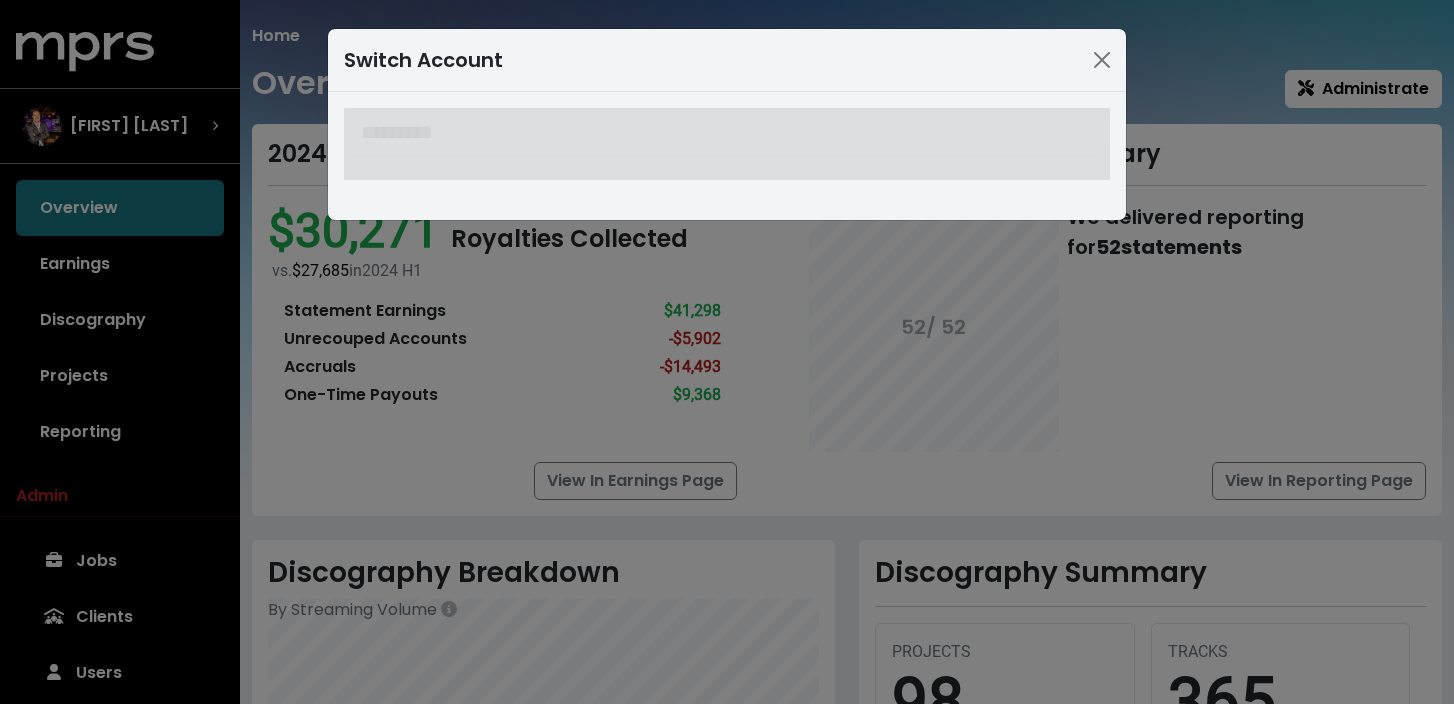 scroll, scrollTop: 675, scrollLeft: 0, axis: vertical 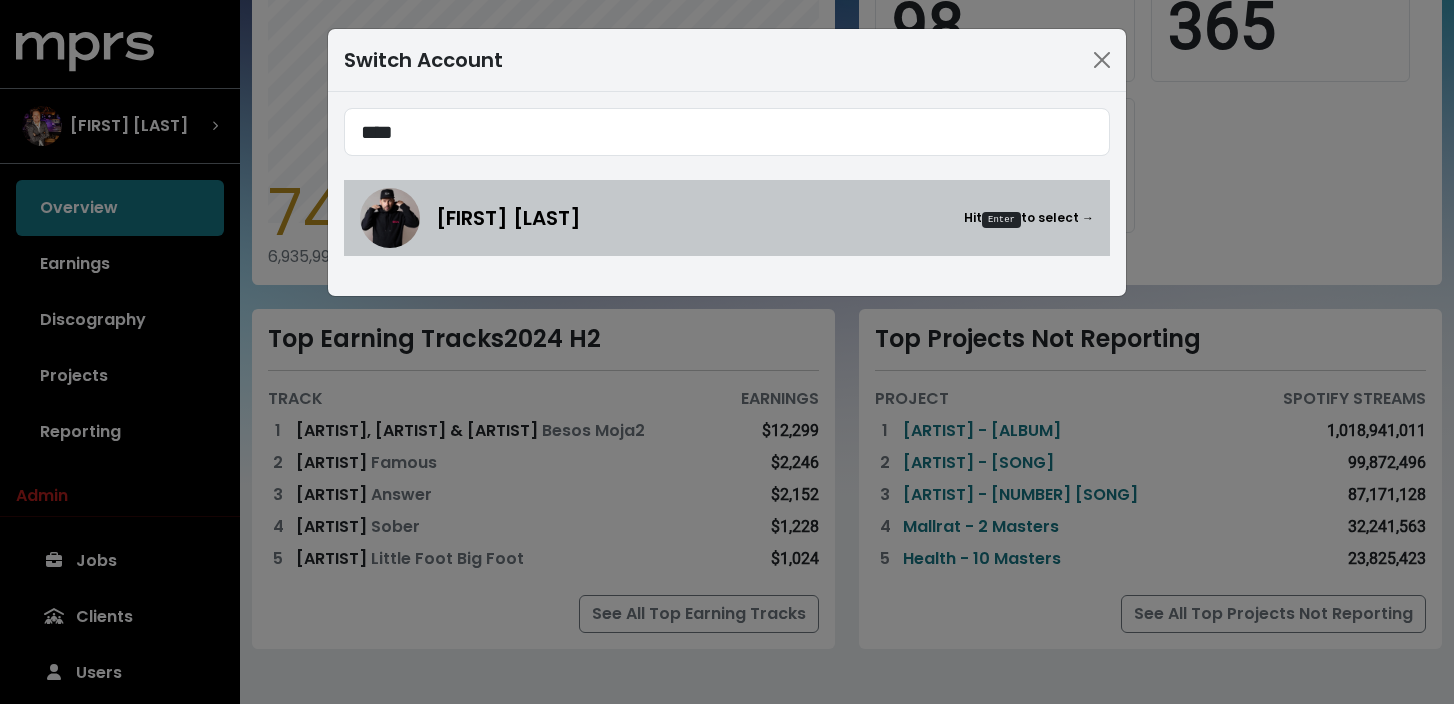 type on "****" 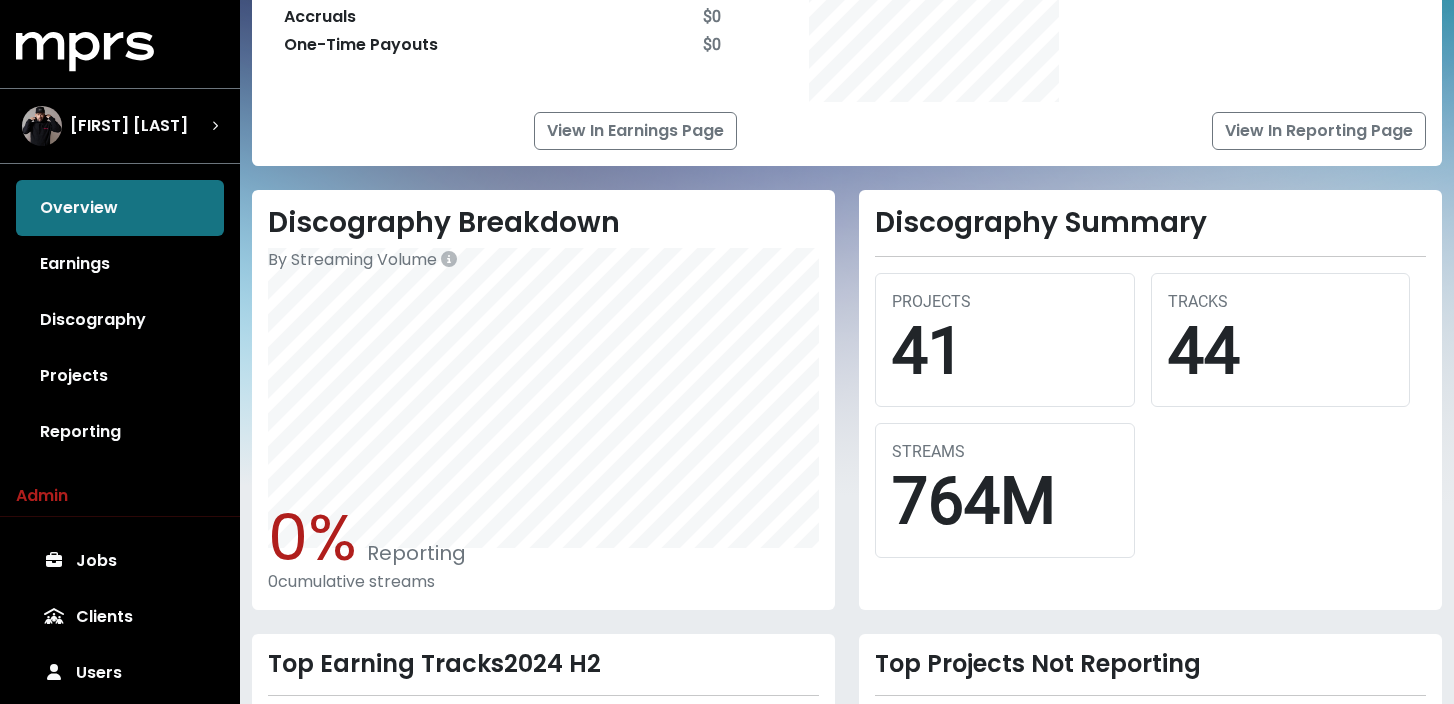 scroll, scrollTop: 348, scrollLeft: 0, axis: vertical 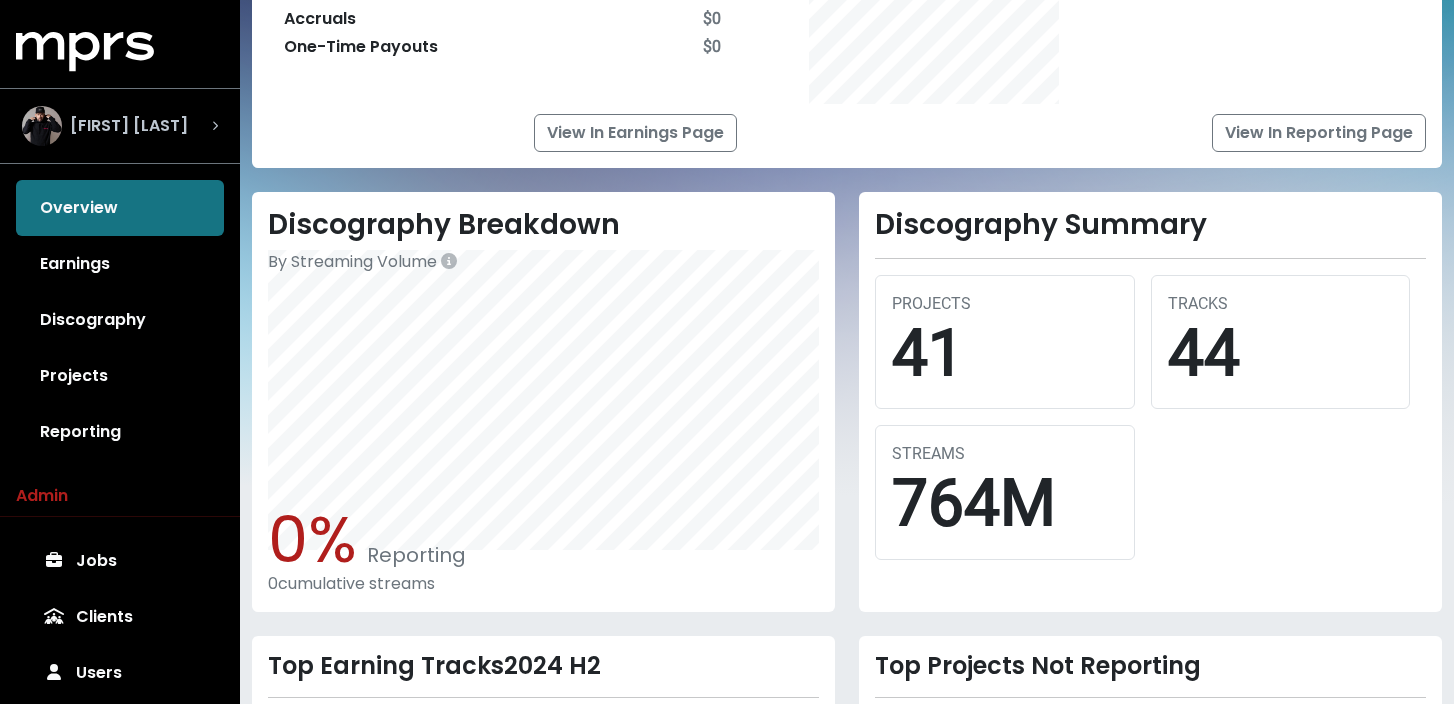 click on "[FIRST] [LAST]" at bounding box center (129, 126) 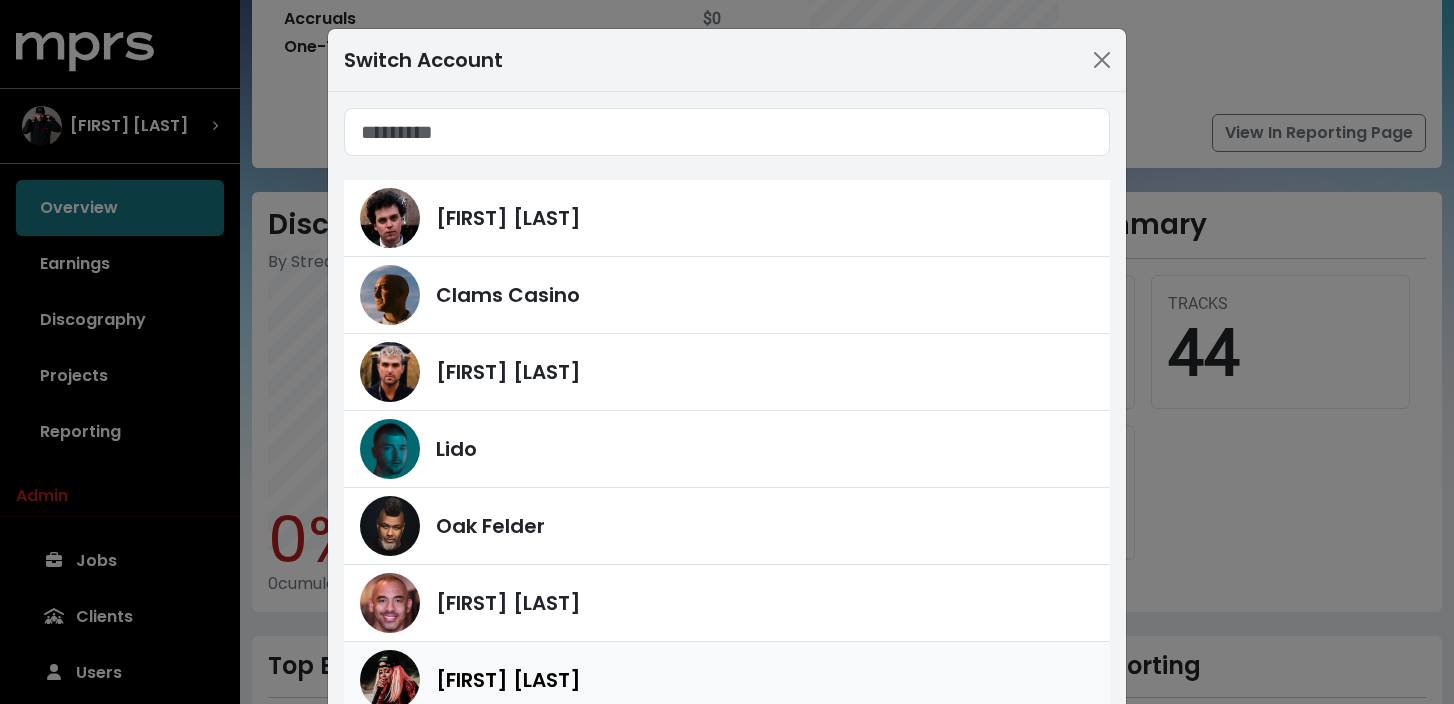 click on "[FIRST] [LAST]" at bounding box center [765, 680] 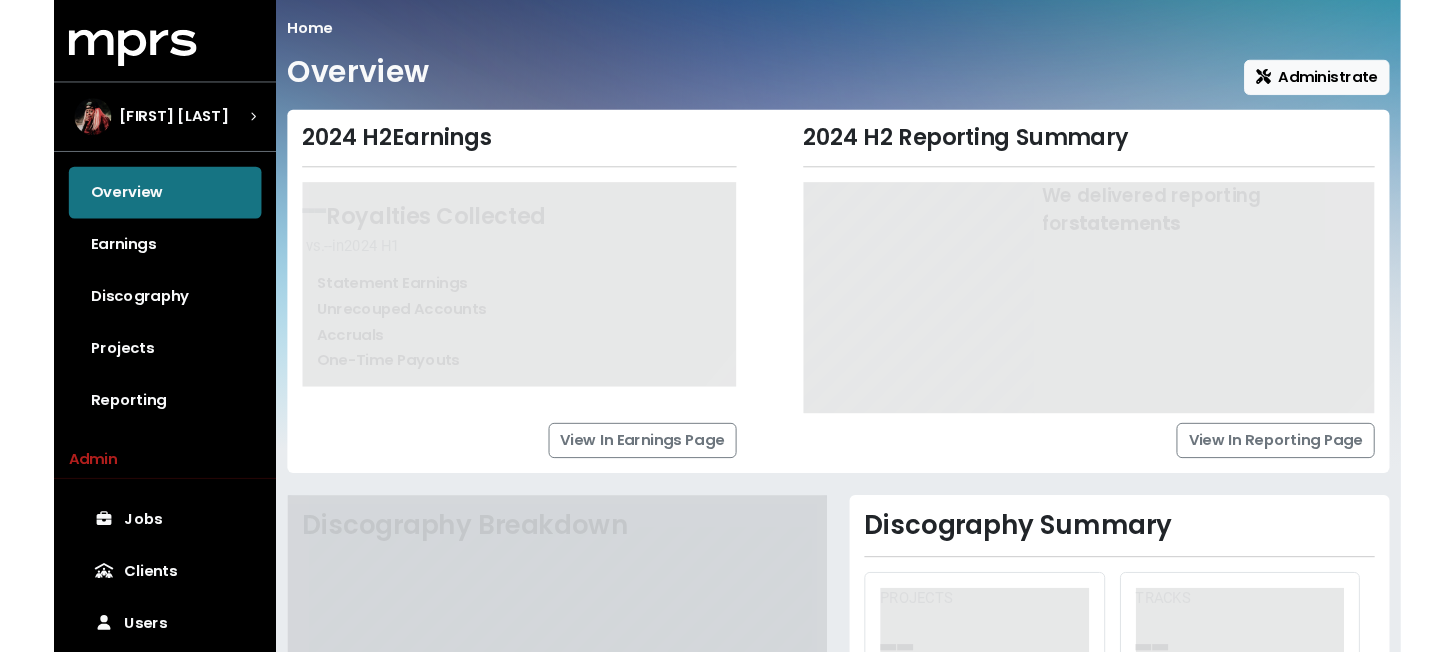 scroll, scrollTop: 0, scrollLeft: 0, axis: both 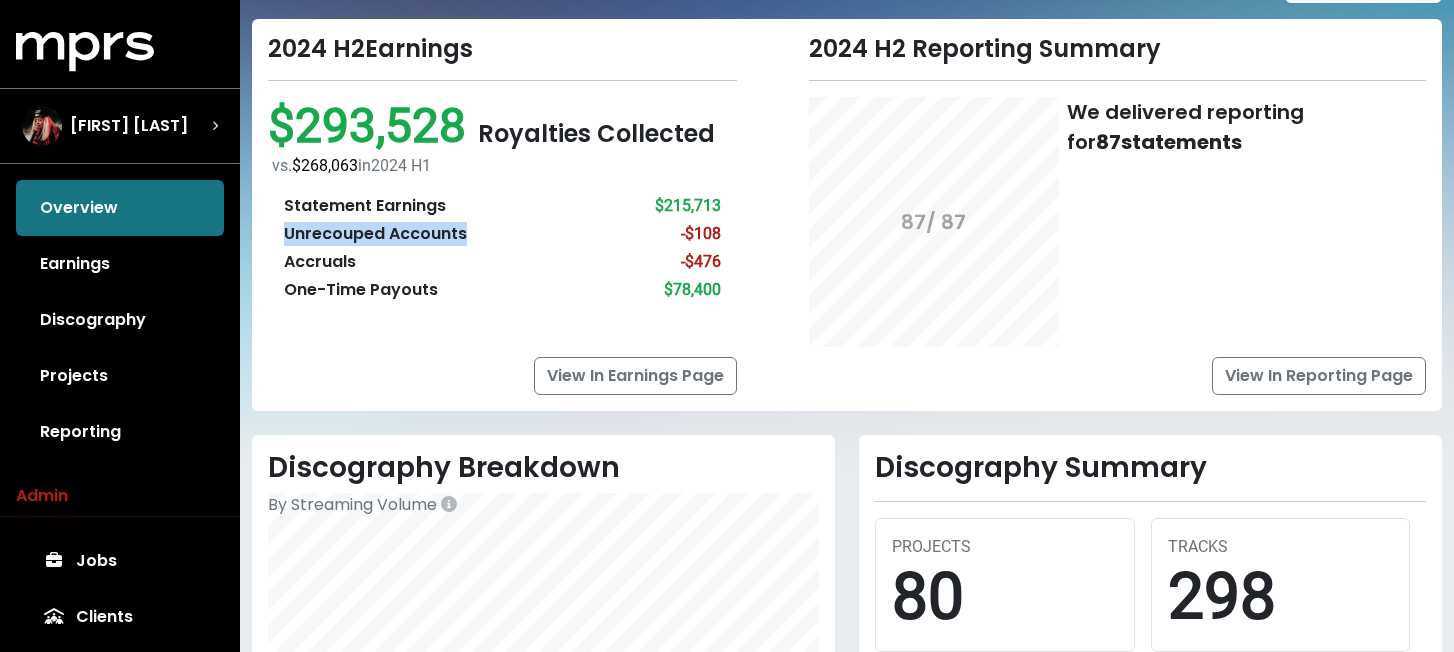 drag, startPoint x: 285, startPoint y: 232, endPoint x: 482, endPoint y: 235, distance: 197.02284 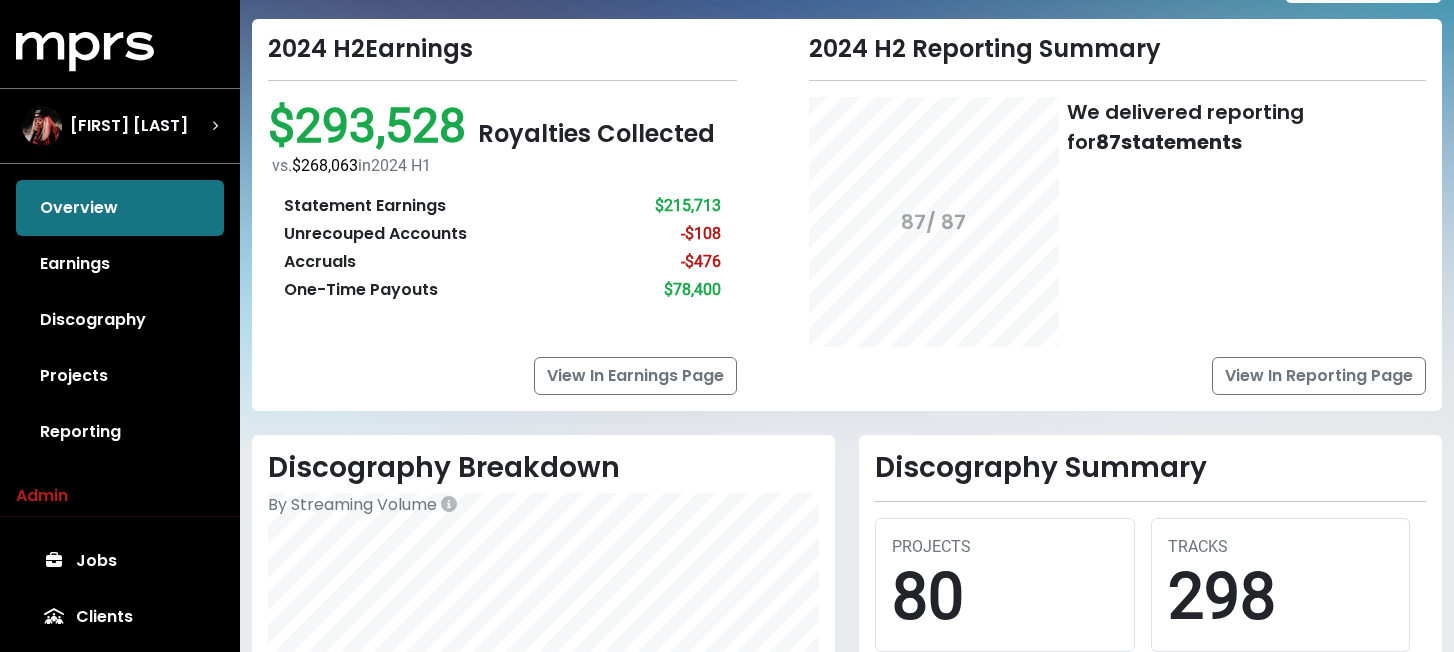 click on "Statement Earnings $215,713 Unrecouped Accounts -$108 Accruals -$476 One-Time Payouts $78,400" at bounding box center (502, 248) 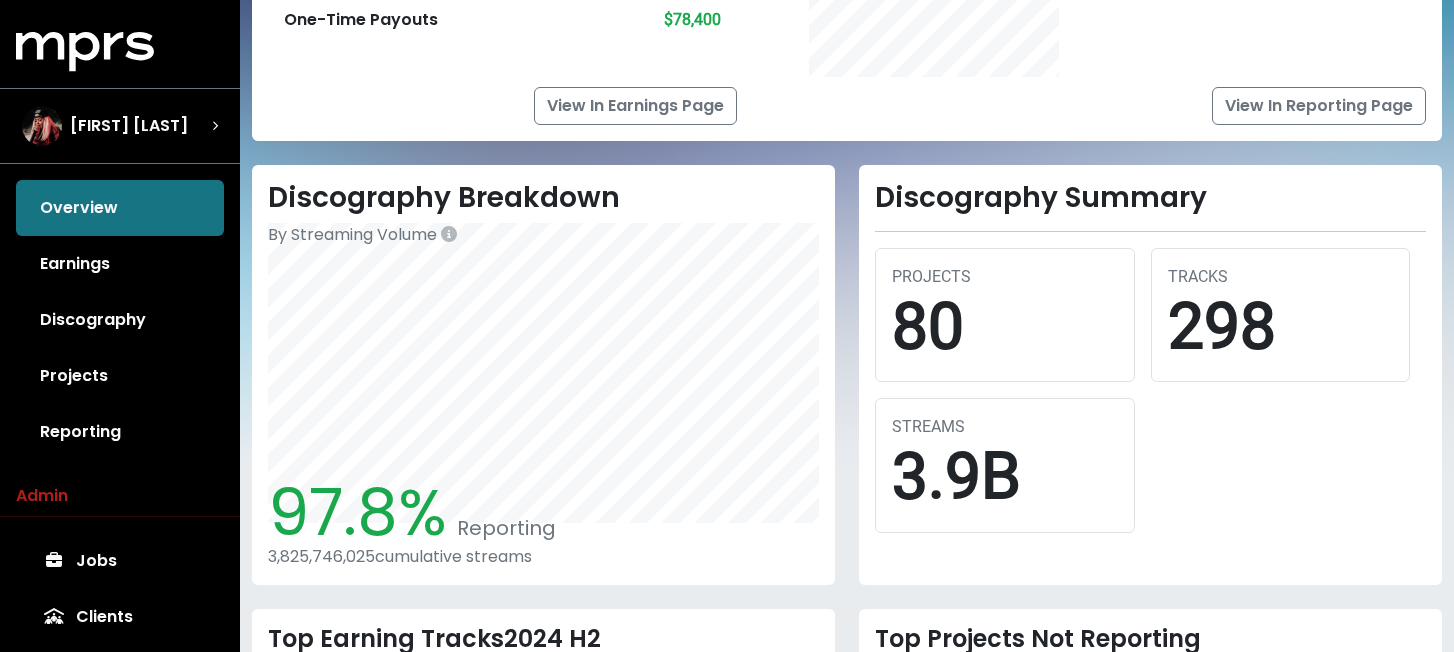 scroll, scrollTop: 378, scrollLeft: 0, axis: vertical 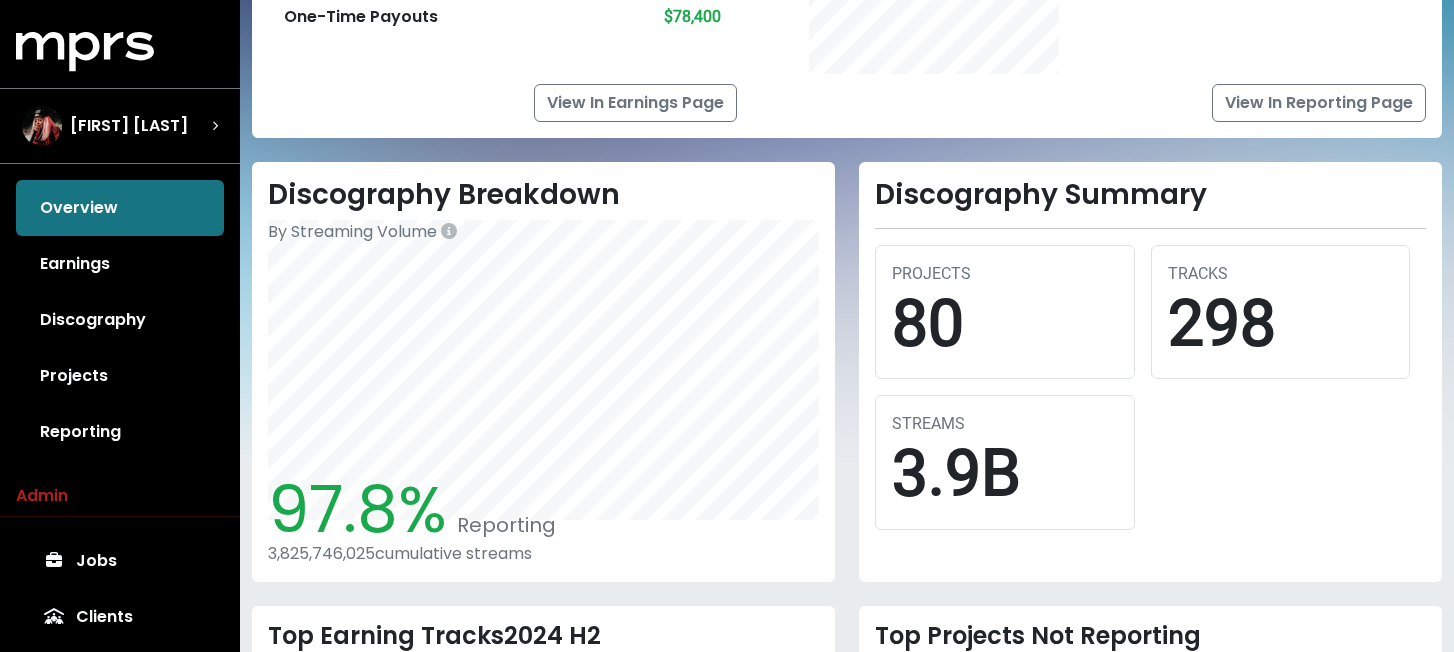click on "97.8%" at bounding box center (357, 509) 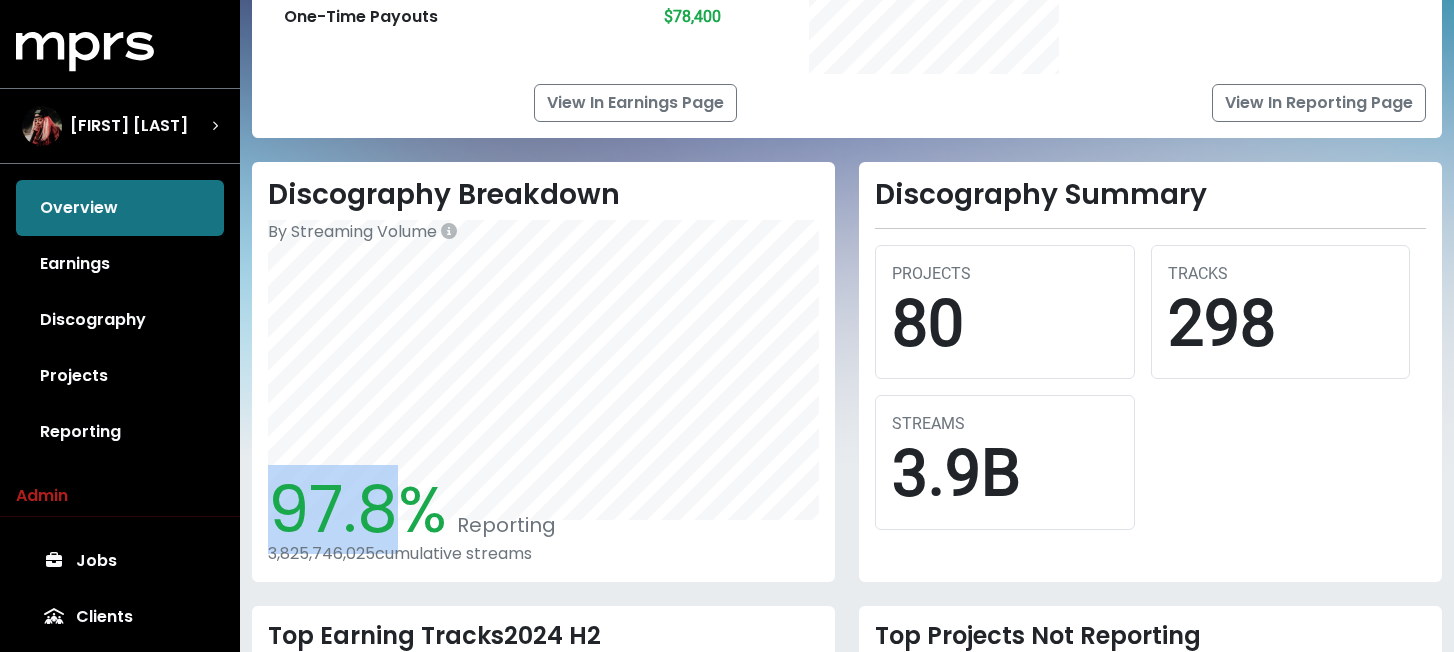 click on "97.8%" at bounding box center [357, 509] 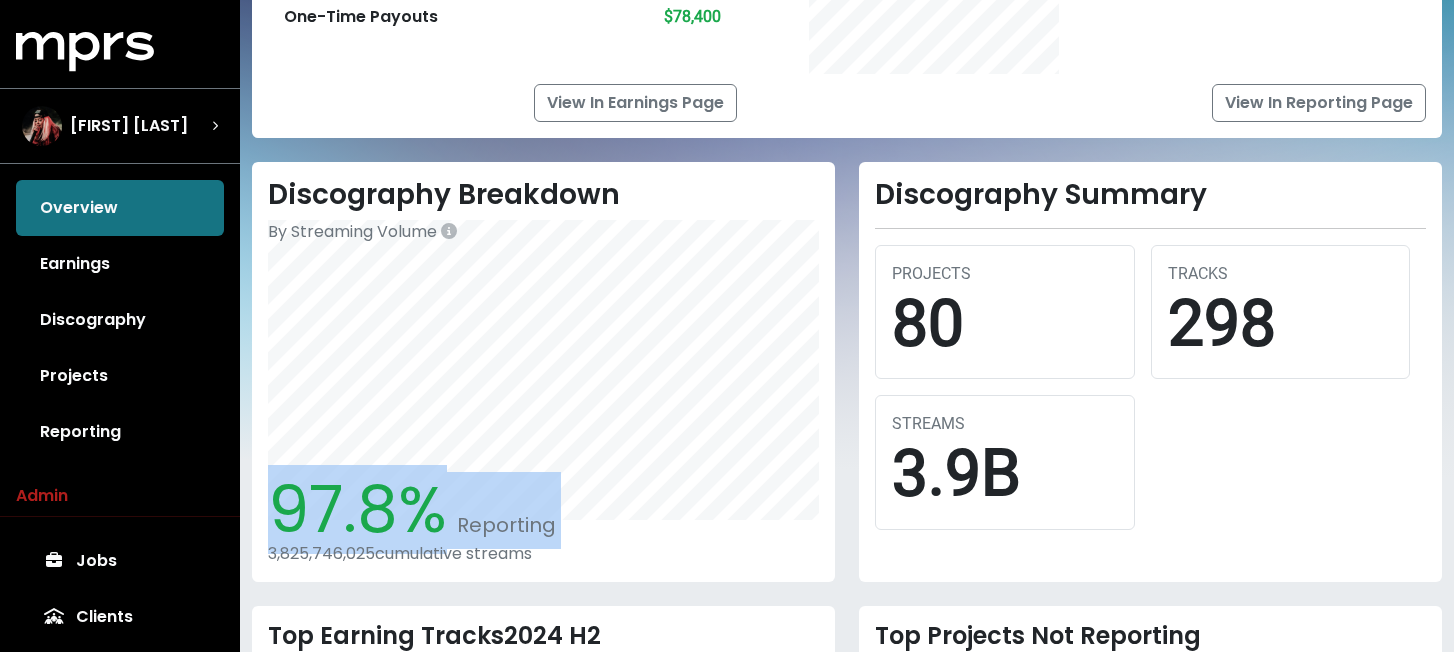 click on "97.8%" at bounding box center (357, 509) 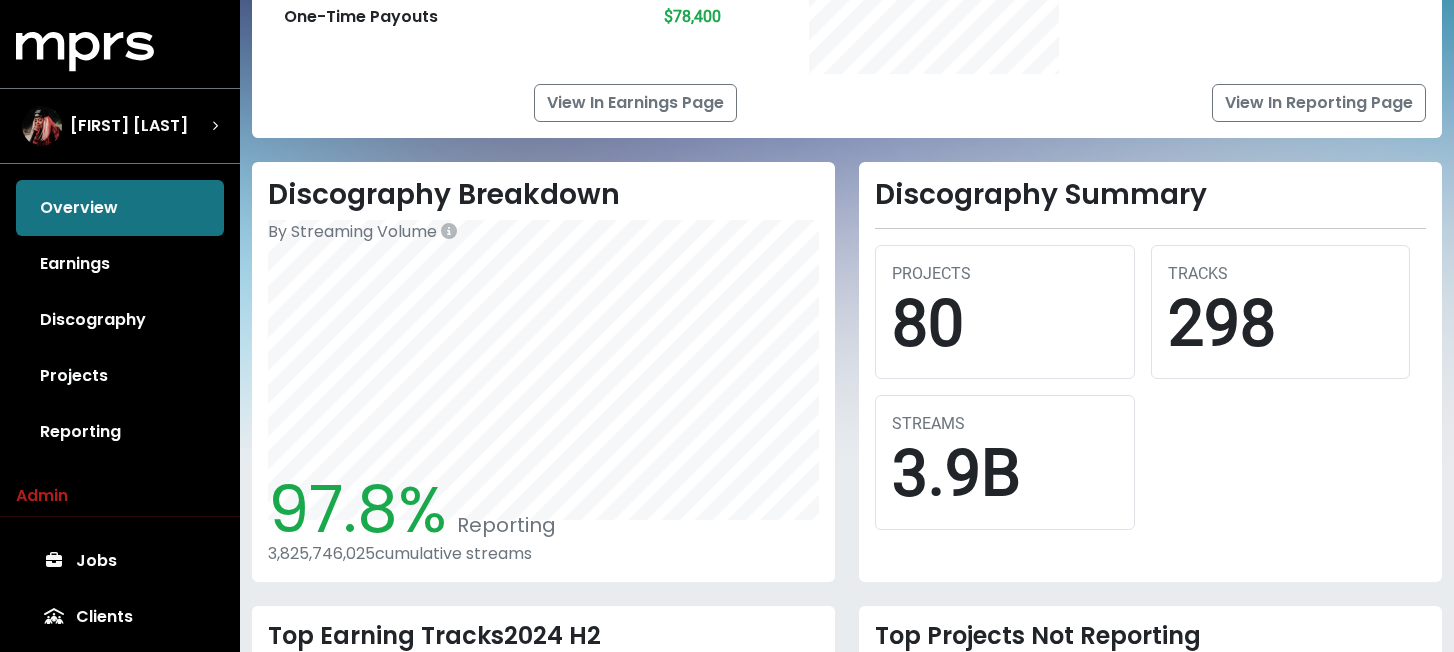 click on "97.8%" at bounding box center (357, 509) 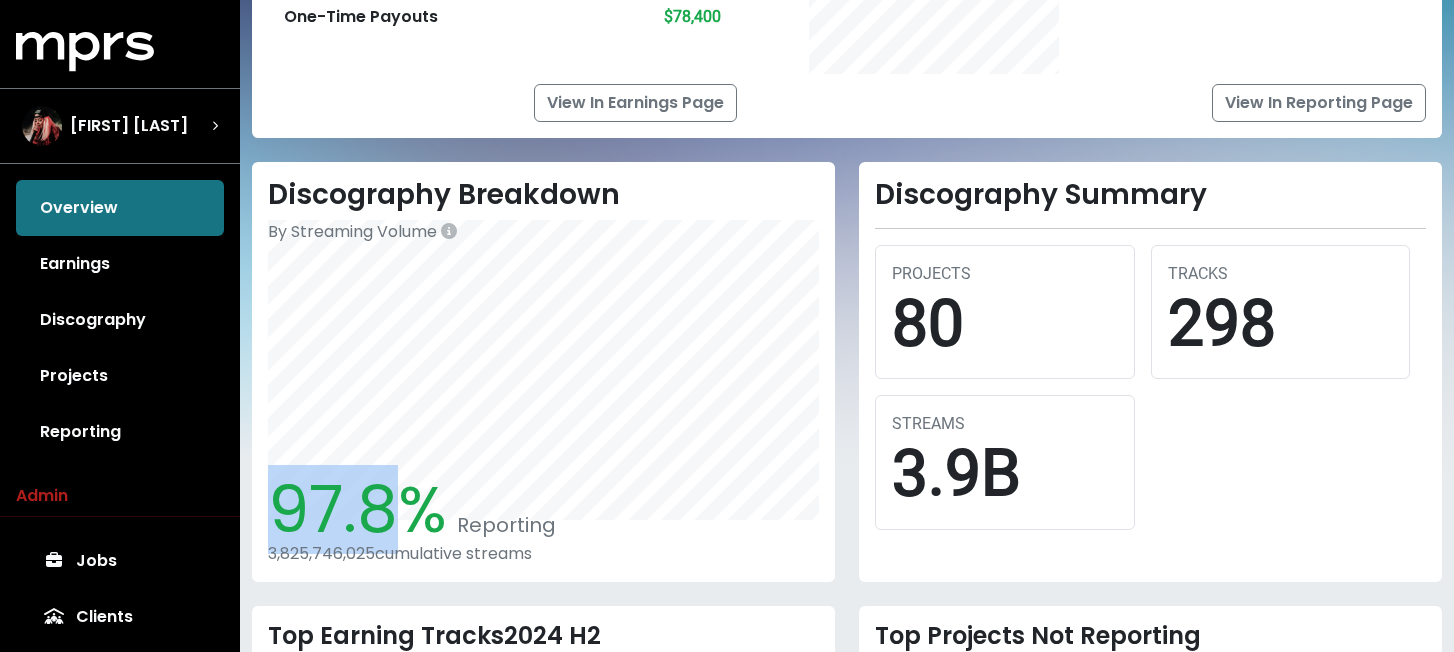 click on "97.8%" at bounding box center (357, 509) 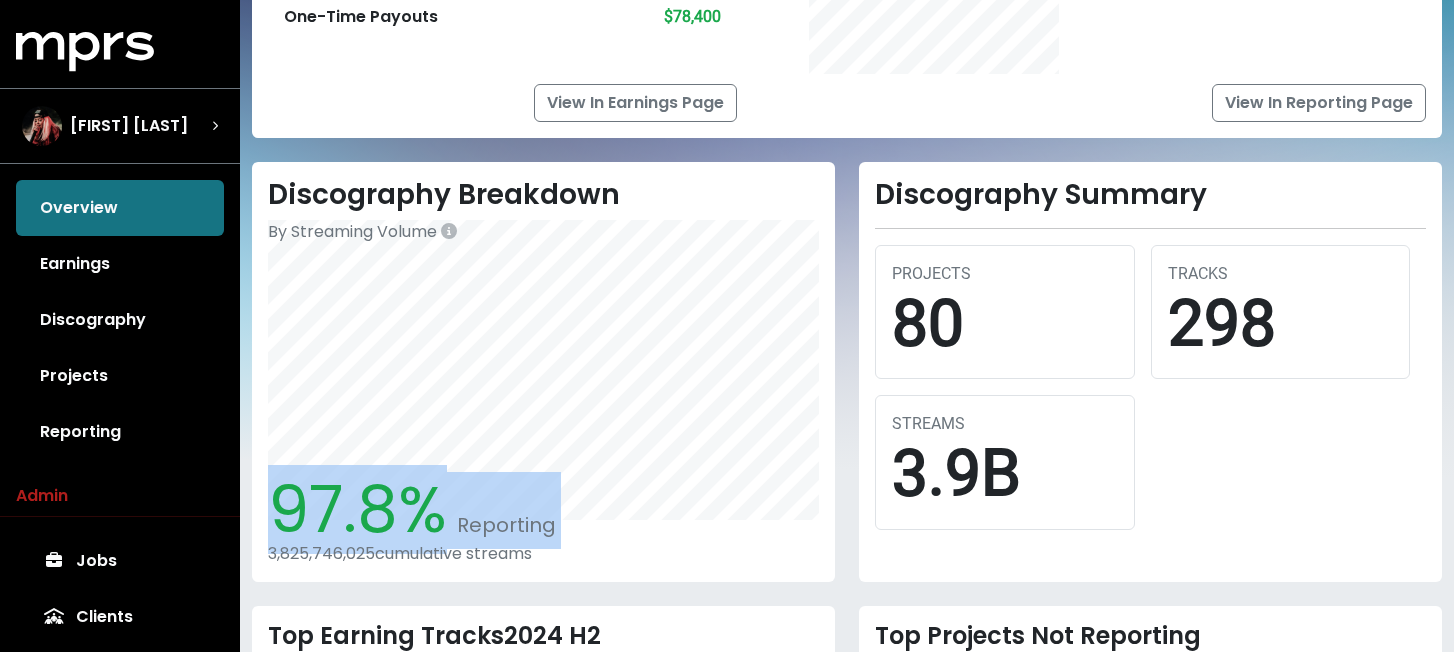 click on "97.8%" at bounding box center (357, 509) 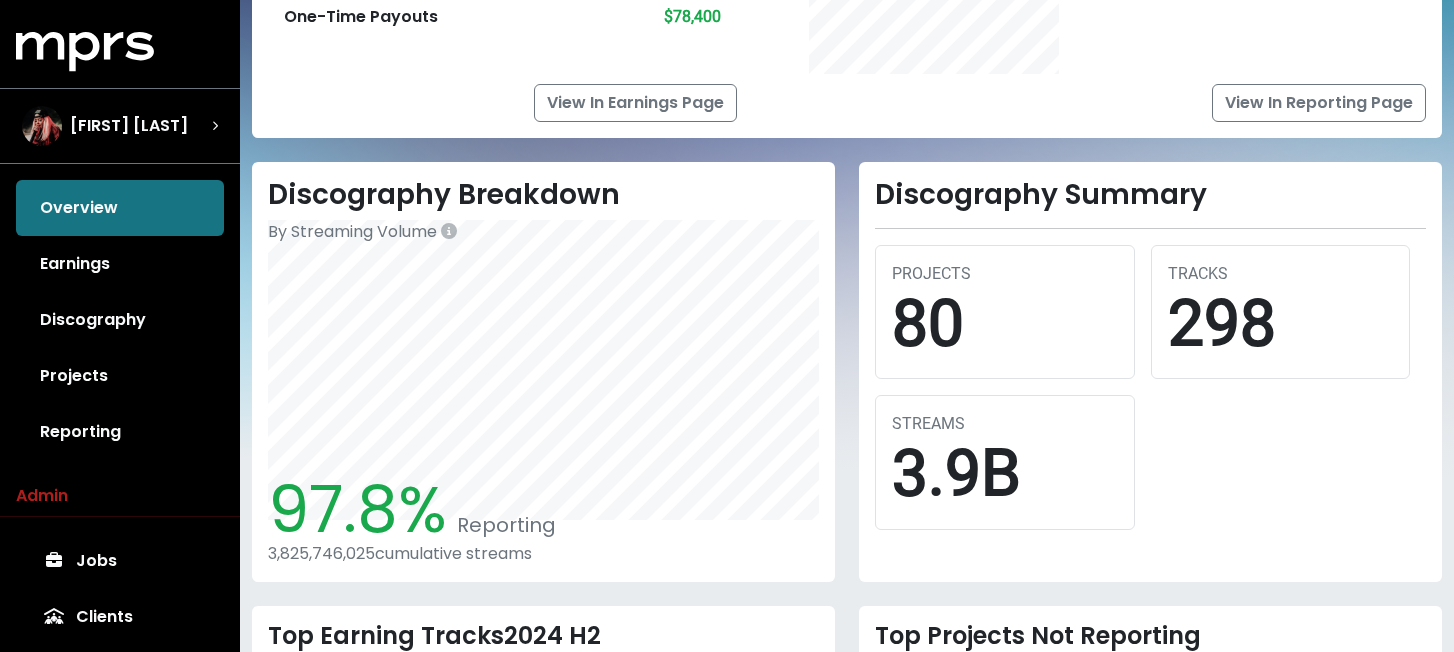 click on "3,825,746,025  cumulative streams" at bounding box center [543, 553] 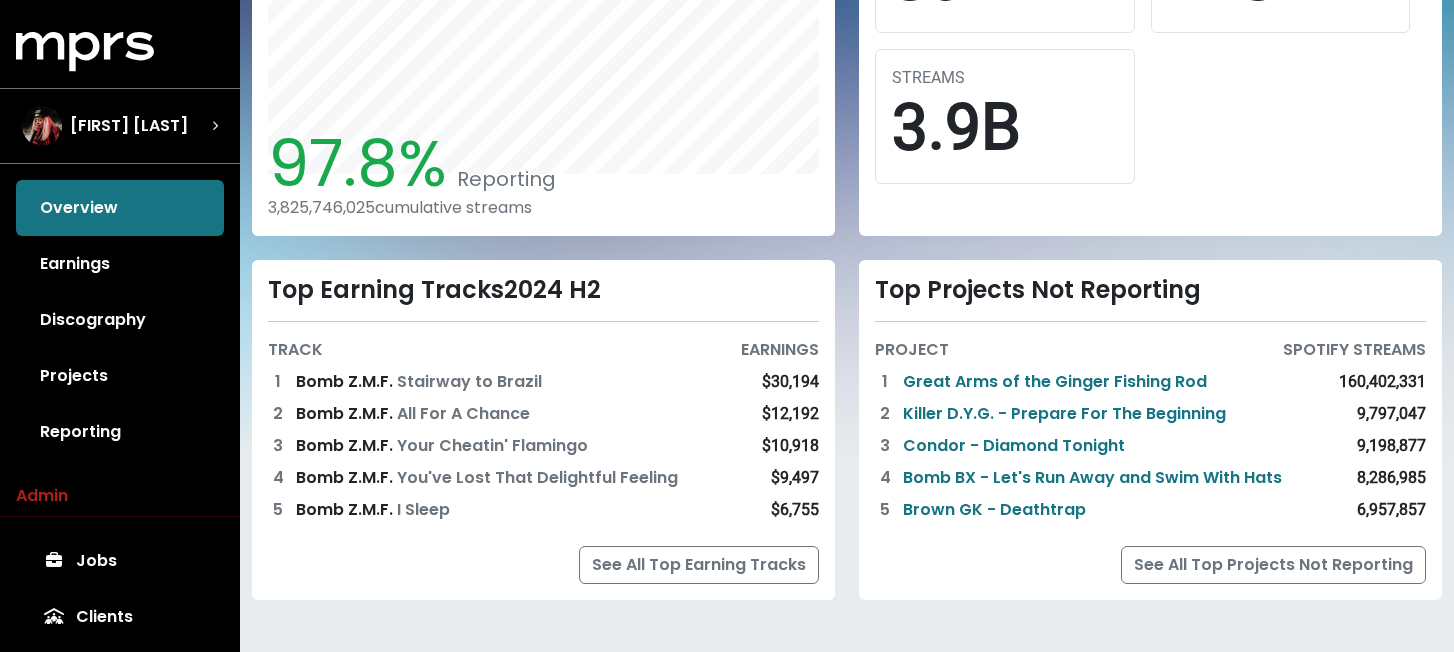 scroll, scrollTop: 727, scrollLeft: 0, axis: vertical 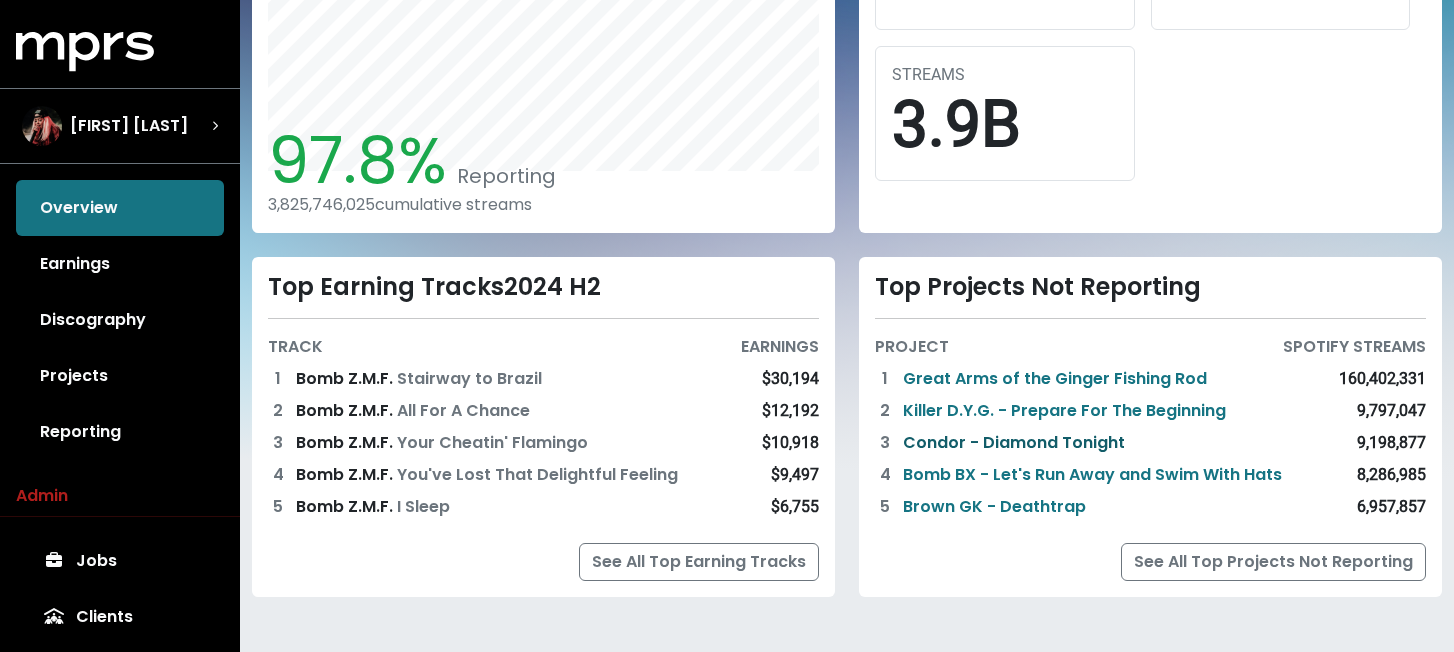 click on "Condor - Diamond Tonight" at bounding box center [1014, 443] 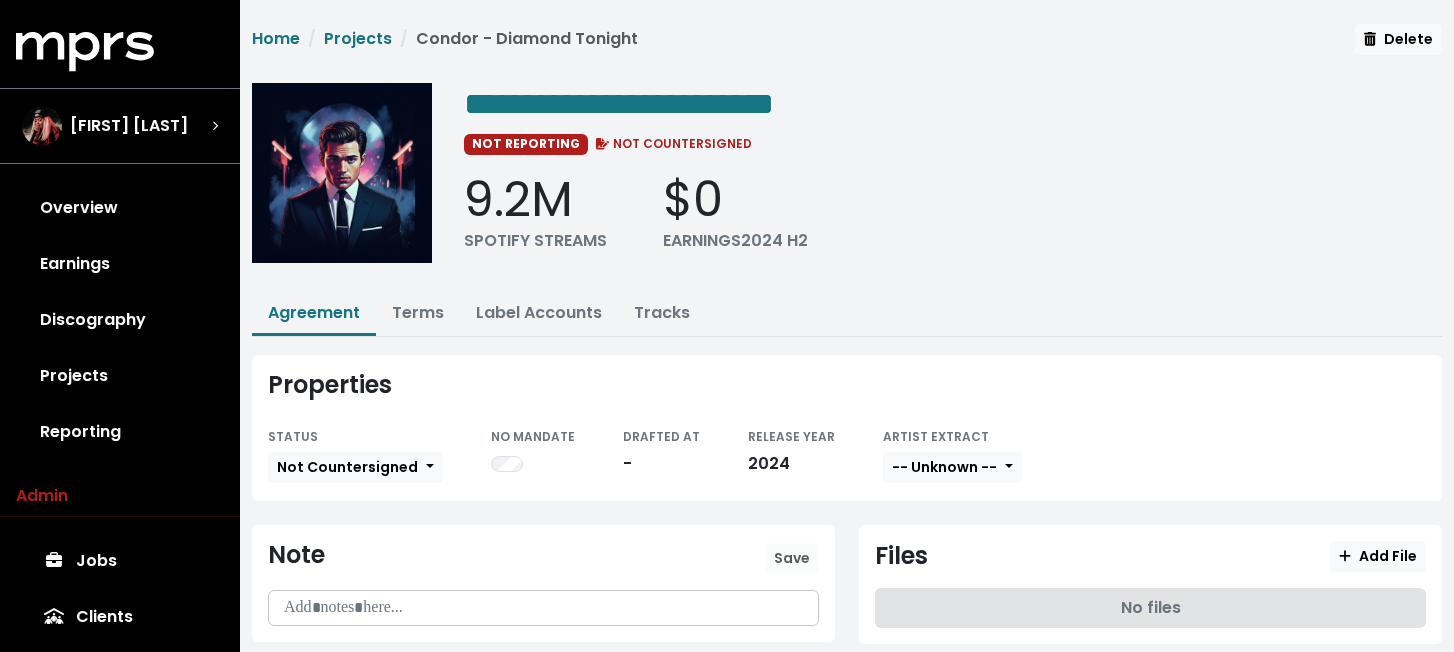 scroll, scrollTop: 45, scrollLeft: 0, axis: vertical 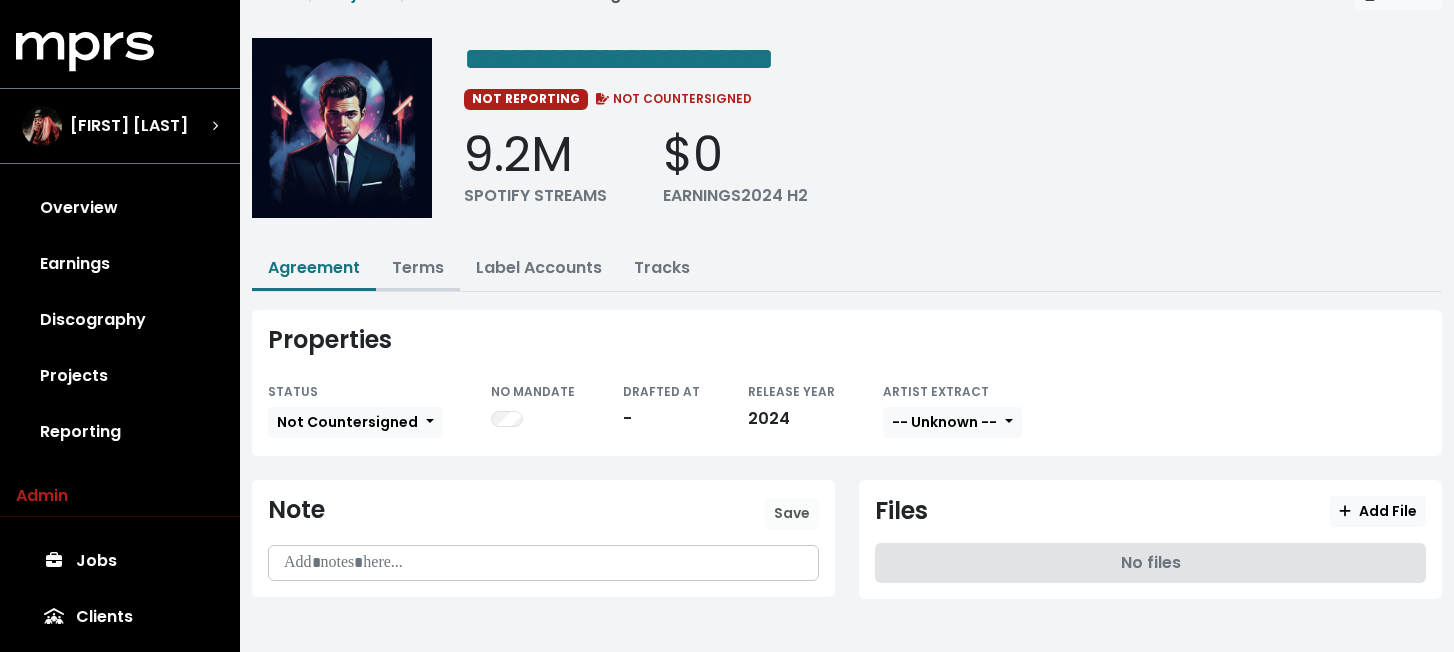 click on "Terms" at bounding box center [418, 269] 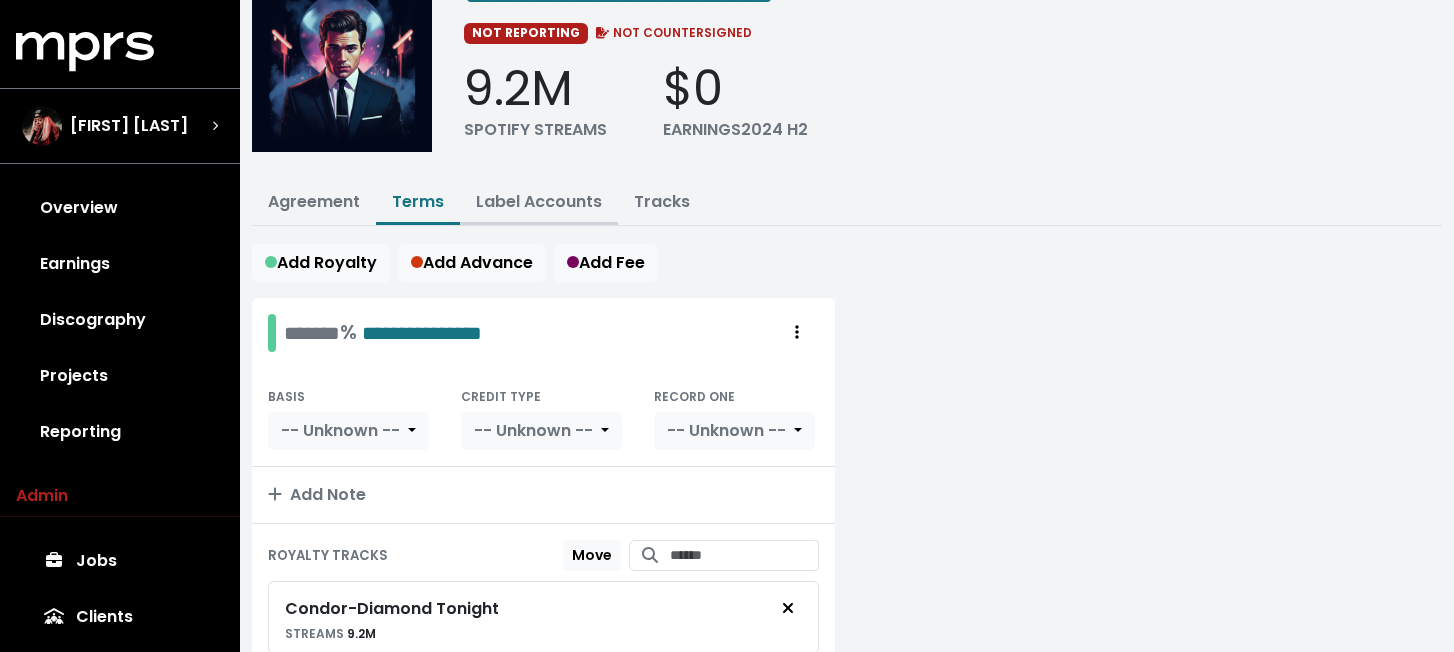 scroll, scrollTop: 114, scrollLeft: 0, axis: vertical 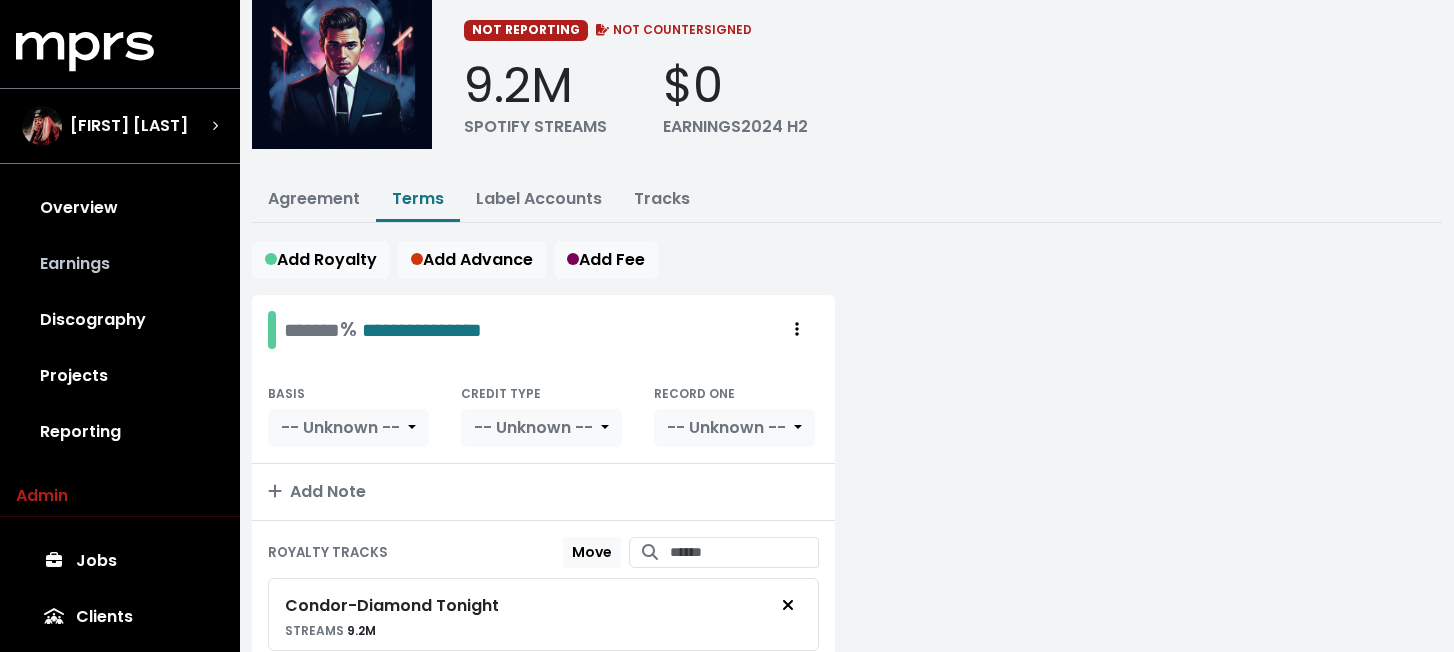 click on "Earnings" at bounding box center [120, 264] 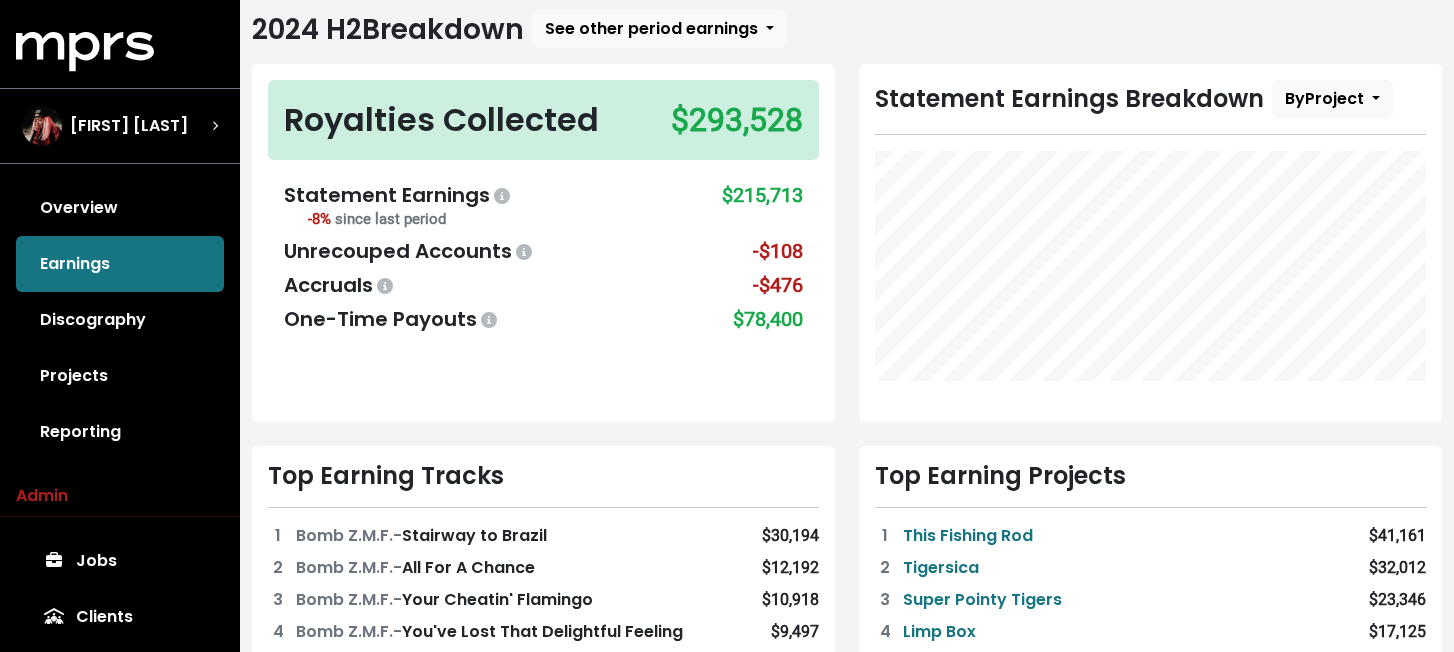 scroll, scrollTop: 118, scrollLeft: 0, axis: vertical 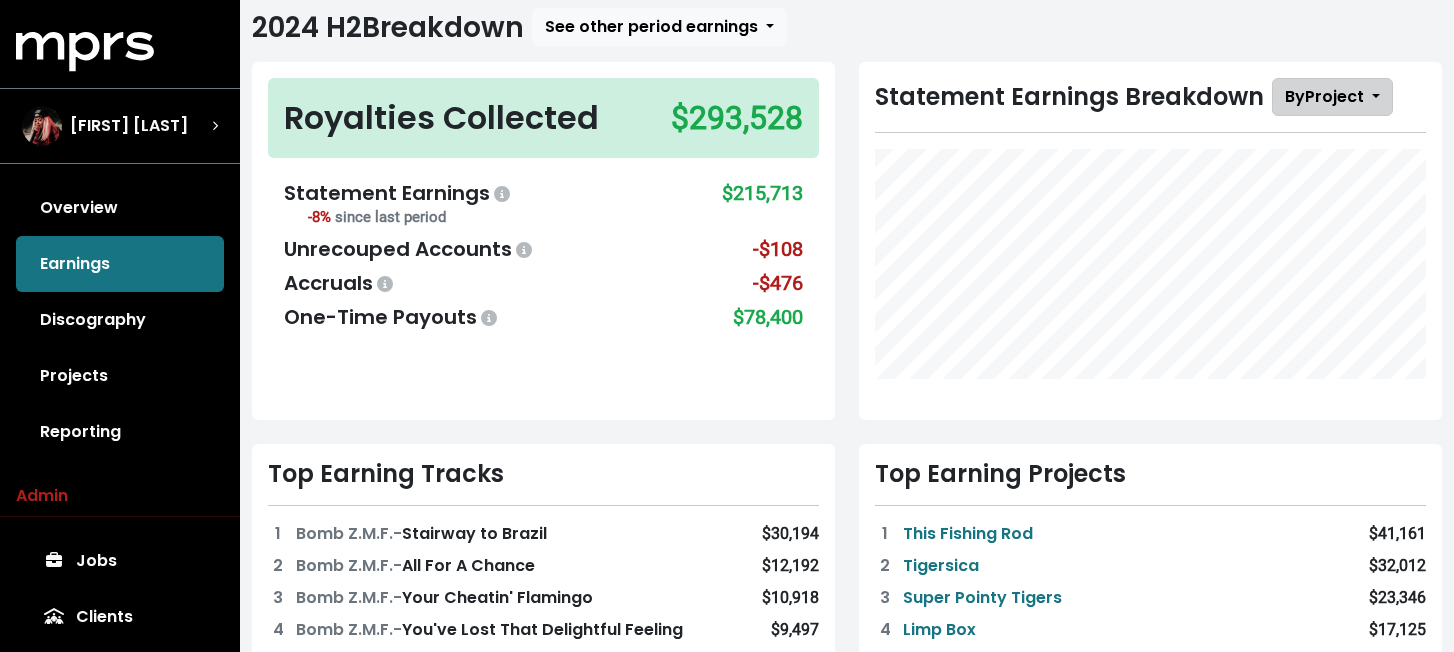 click on "By  Project" at bounding box center (1324, 96) 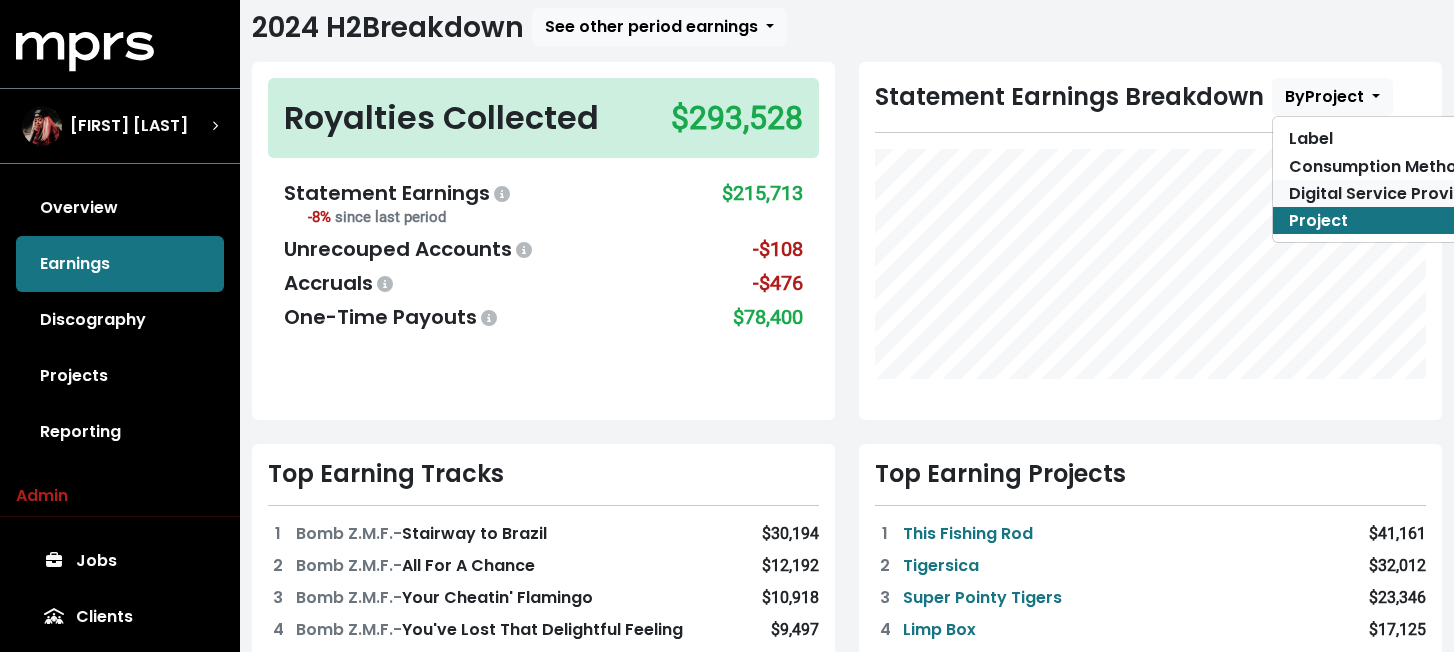 click on "Digital Service Provider" at bounding box center (1385, 193) 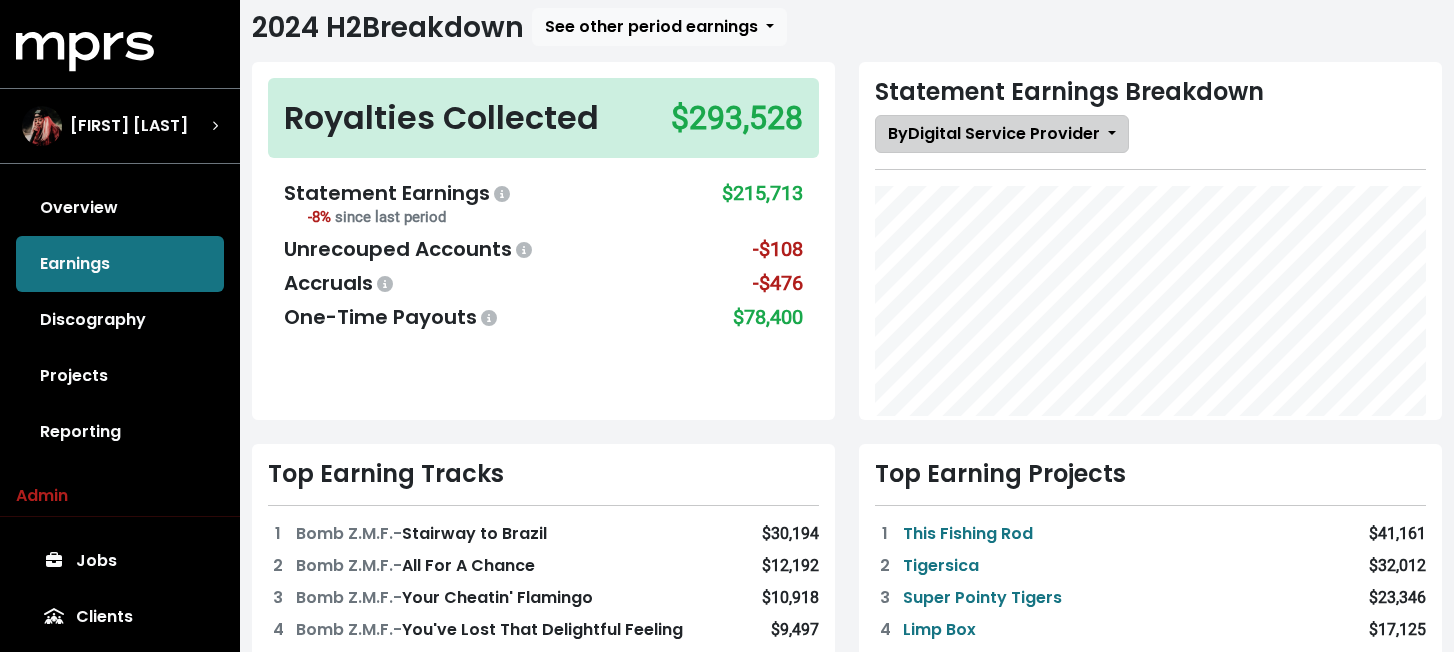 click on "By  Digital Service Provider" at bounding box center (1002, 134) 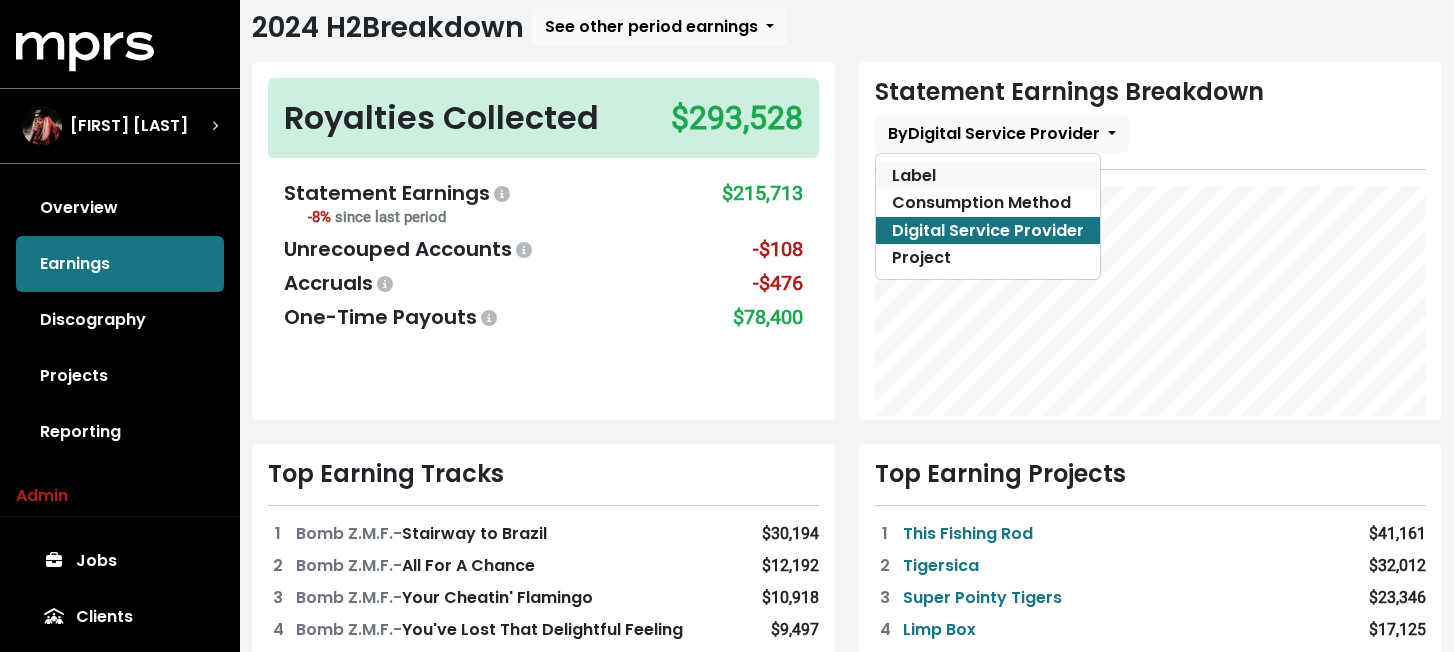 click on "Label" at bounding box center [988, 175] 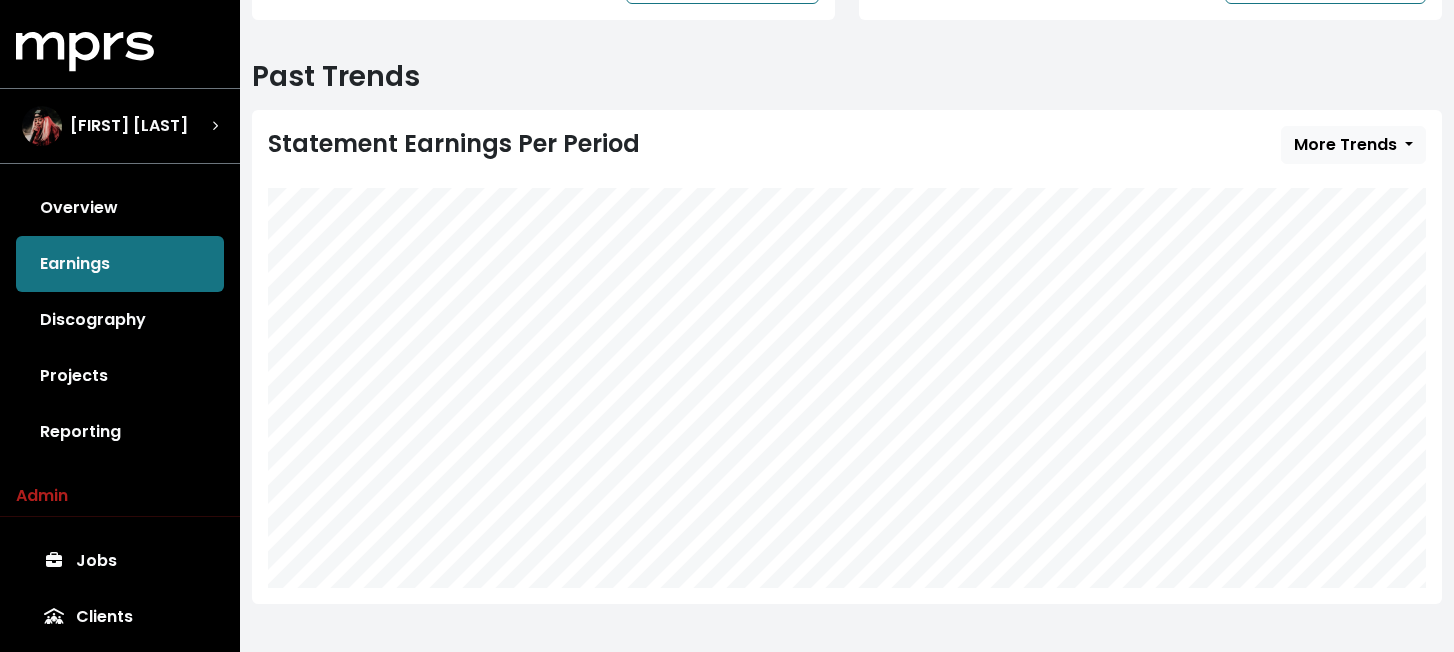 scroll, scrollTop: 1013, scrollLeft: 0, axis: vertical 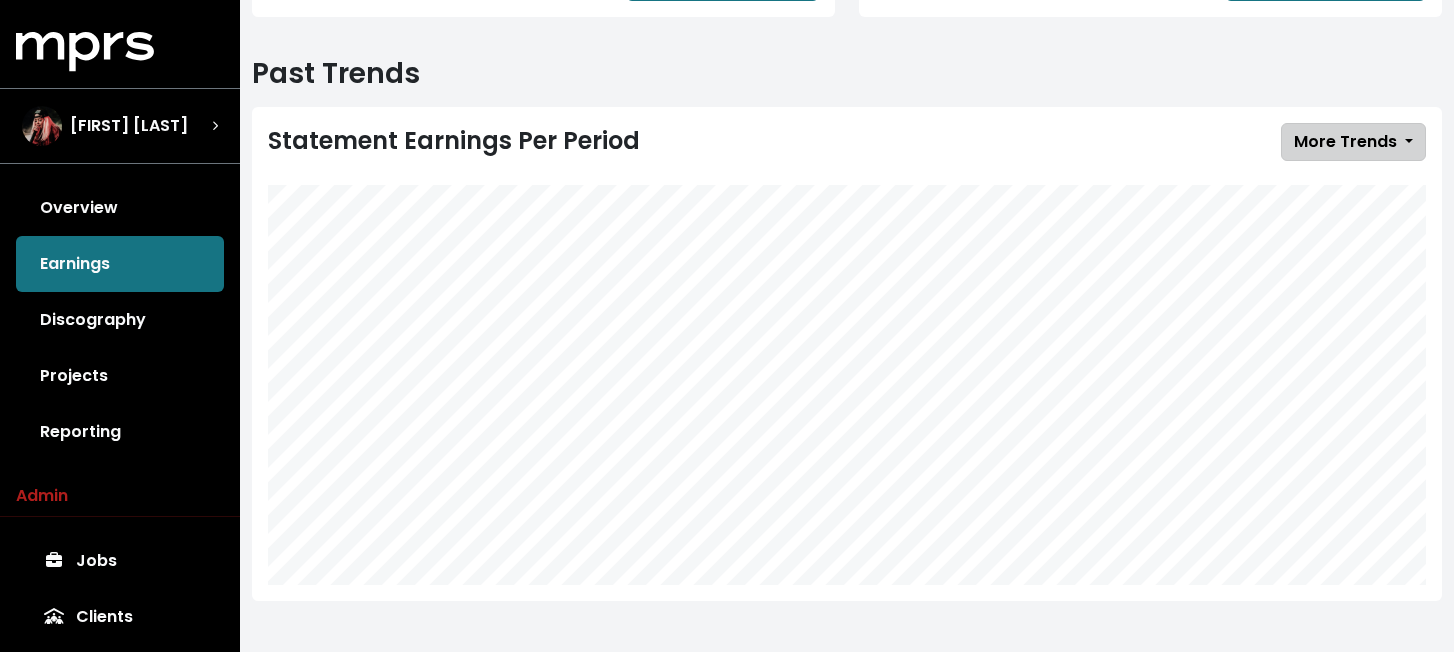 click on "More Trends" at bounding box center [1353, 142] 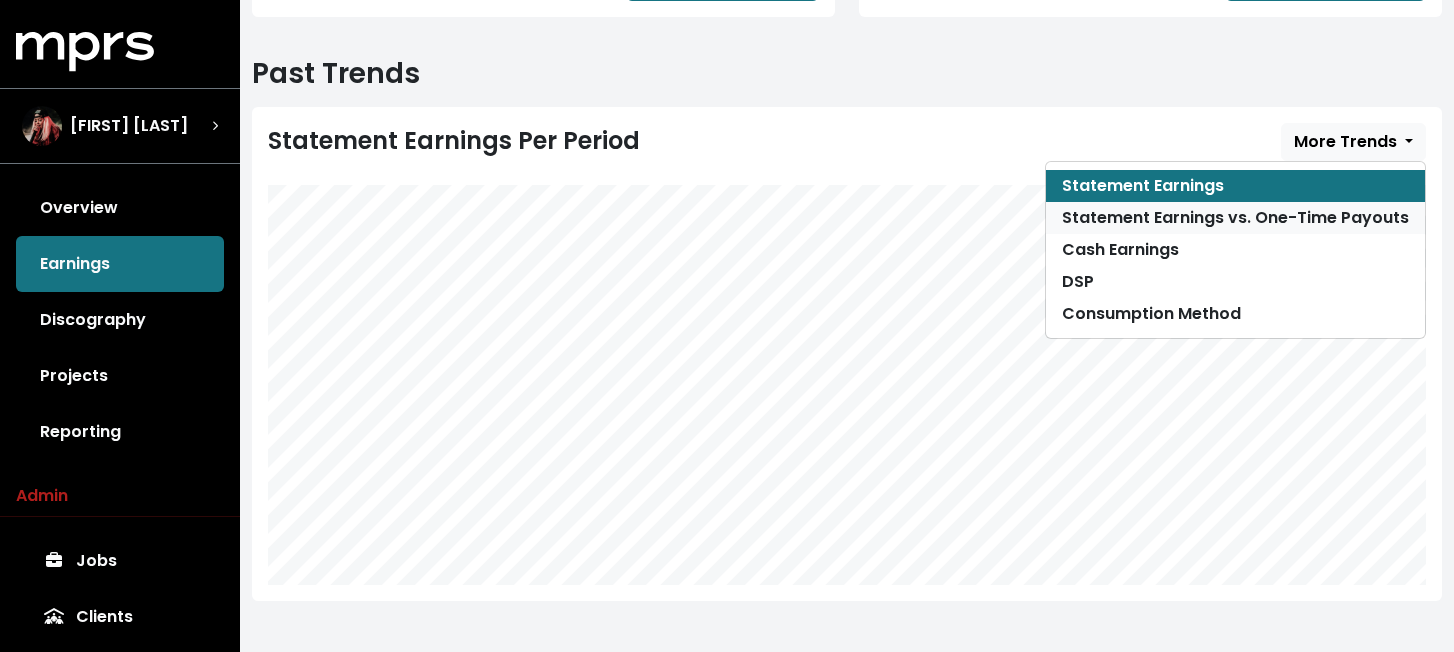 click on "Statement Earnings vs. One-Time Payouts" at bounding box center (1235, 218) 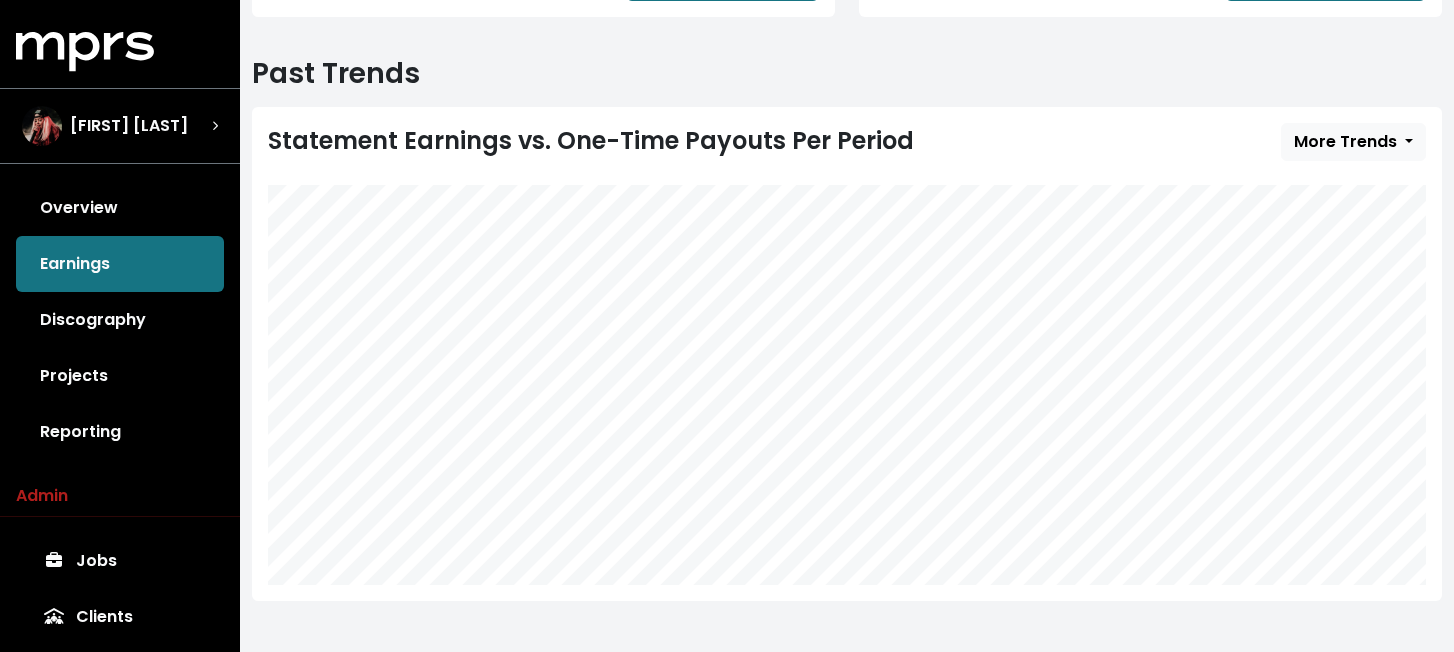 click on "Statement Earnings vs. One-Time Payouts Per Period More Trends Statement Earnings Statement Earnings vs. One-Time Payouts Cash Earnings DSP Consumption Method" at bounding box center (847, 354) 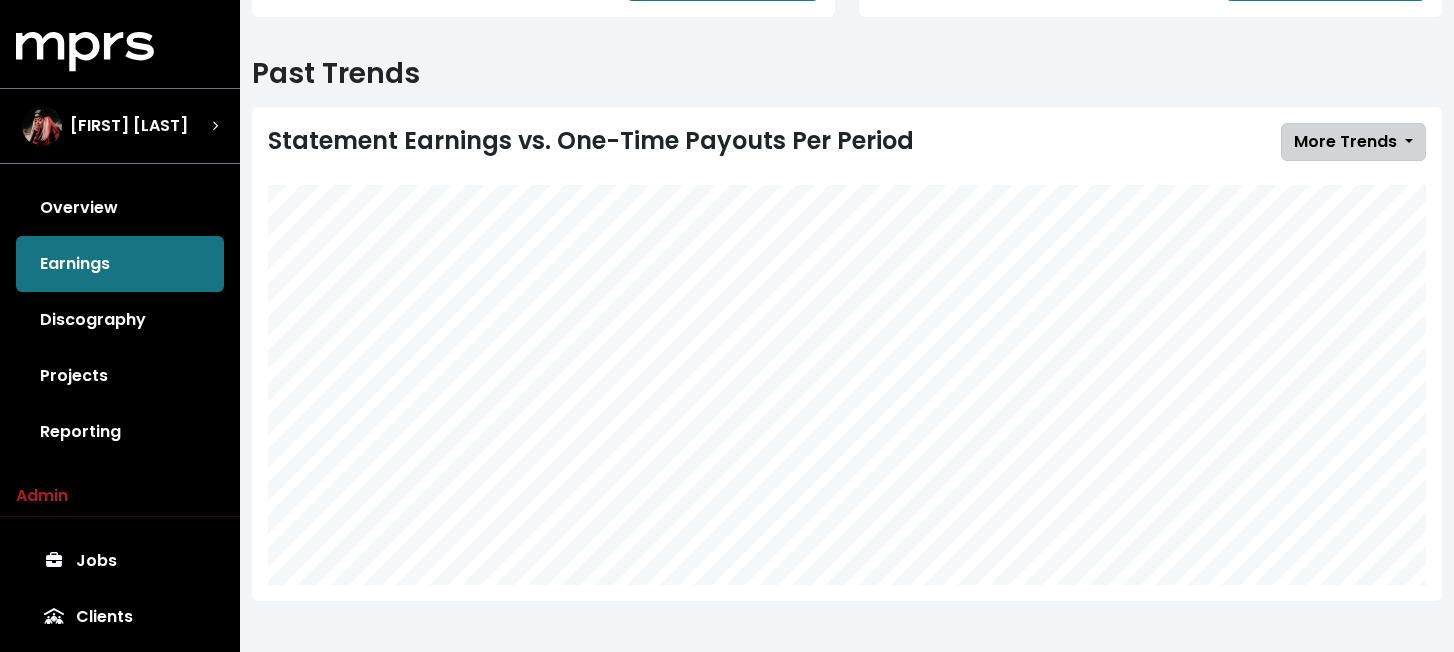click on "More Trends" at bounding box center (1345, 141) 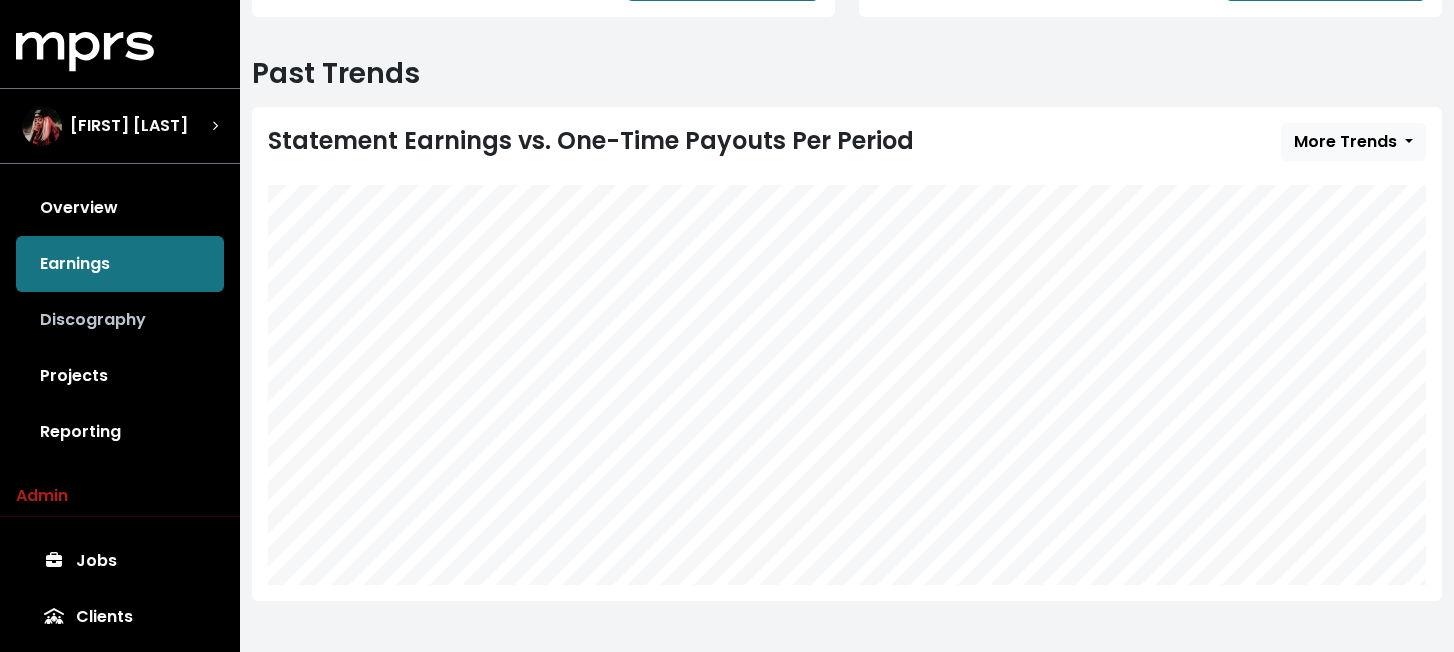 click on "Discography" at bounding box center [120, 320] 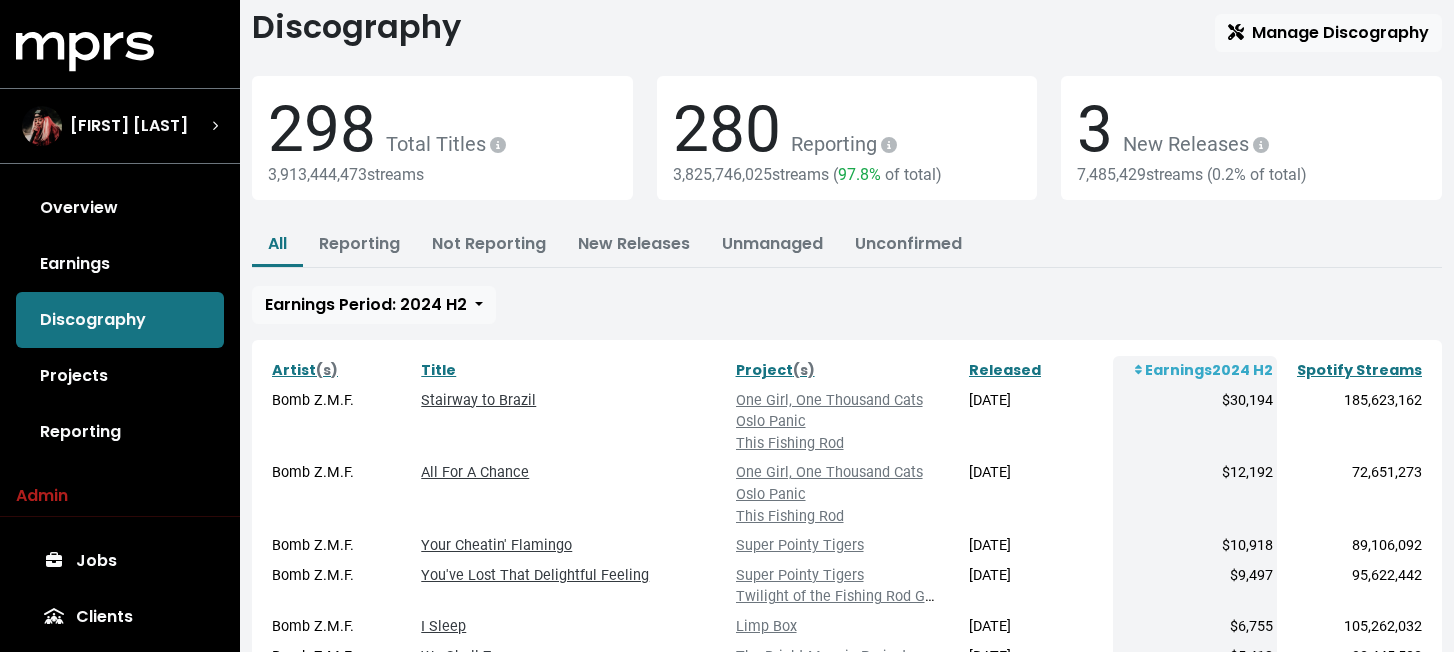 scroll, scrollTop: 54, scrollLeft: 0, axis: vertical 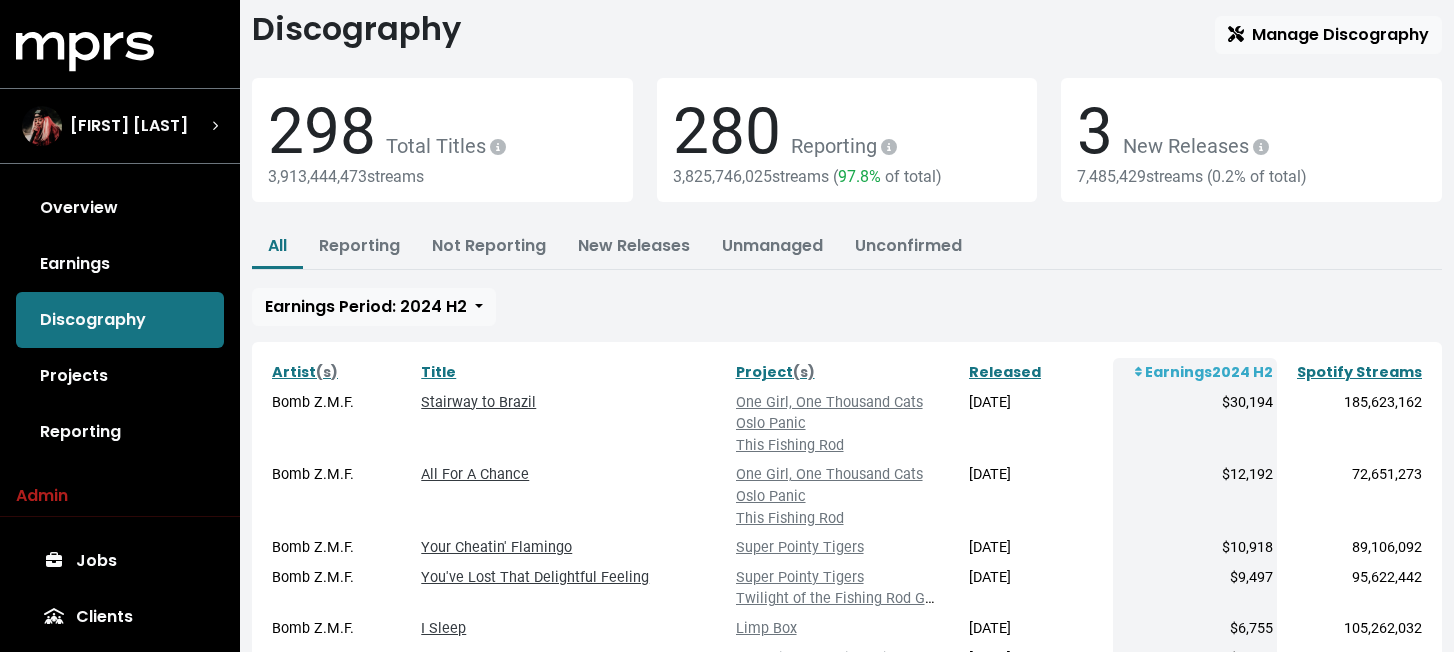 click on "All Reporting Not Reporting New Releases Unmanaged Unconfirmed Earnings Period: 2024 H2" at bounding box center [847, 276] 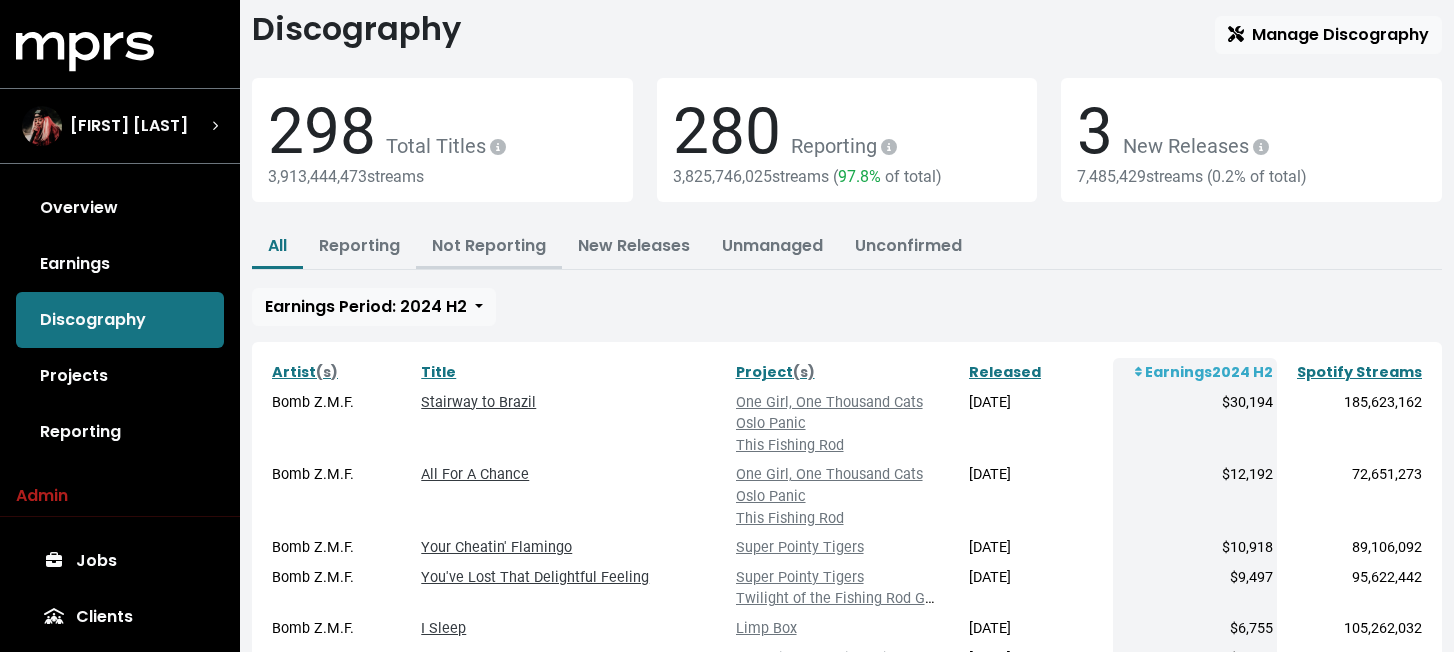 click on "Not Reporting" at bounding box center (489, 245) 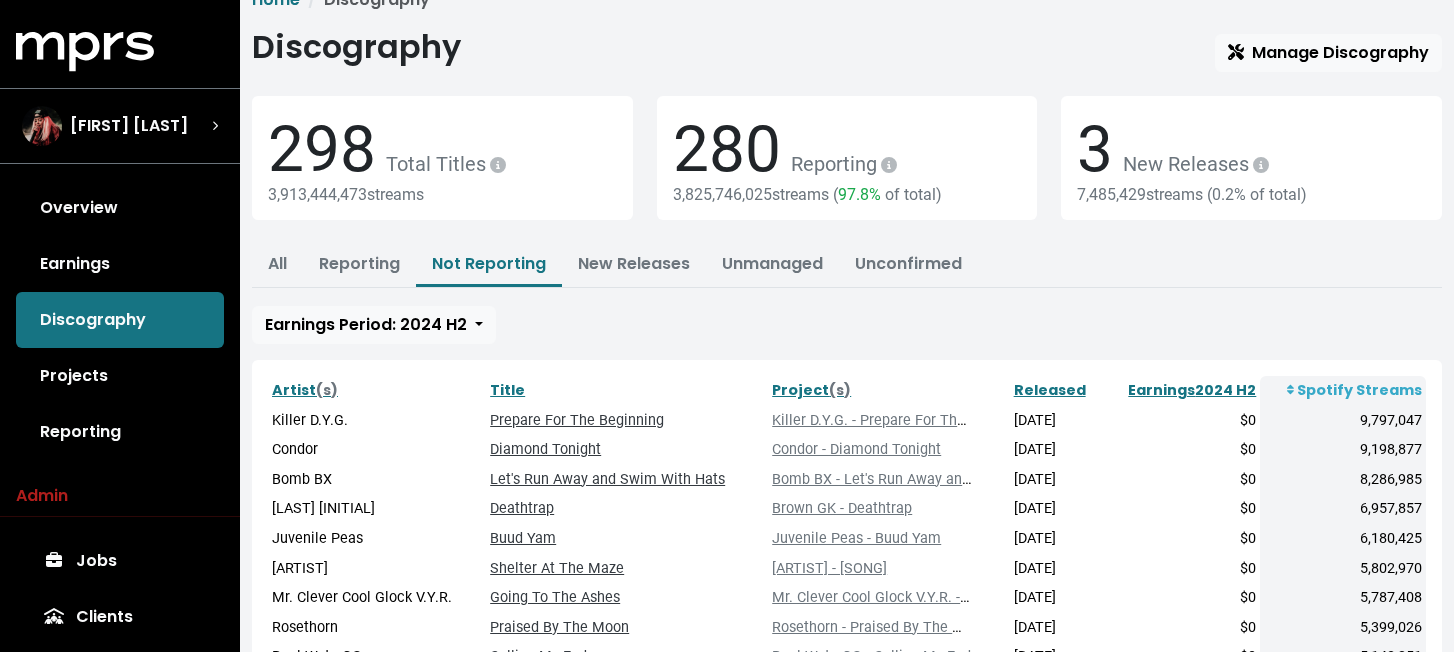 scroll, scrollTop: 43, scrollLeft: 0, axis: vertical 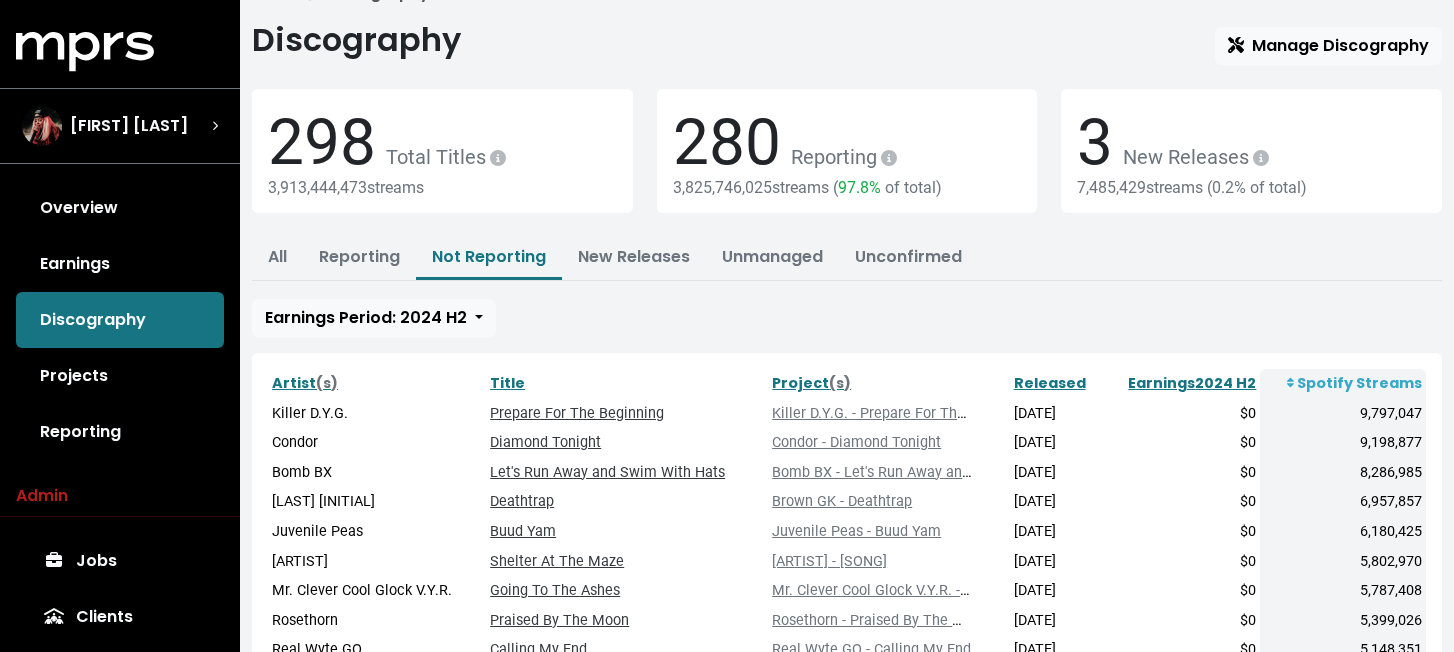 click on "All Reporting Not Reporting New Releases Unmanaged Unconfirmed Earnings Period: 2024 H2" at bounding box center [847, 287] 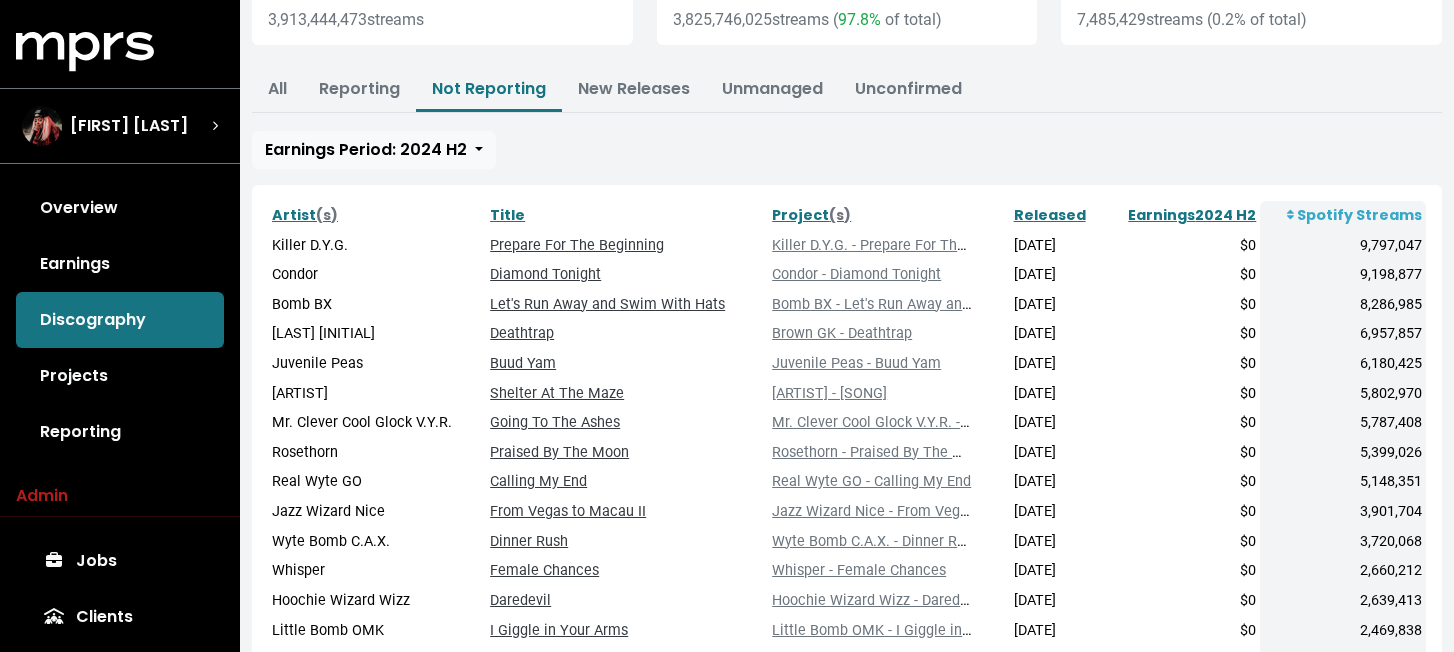 scroll, scrollTop: 215, scrollLeft: 0, axis: vertical 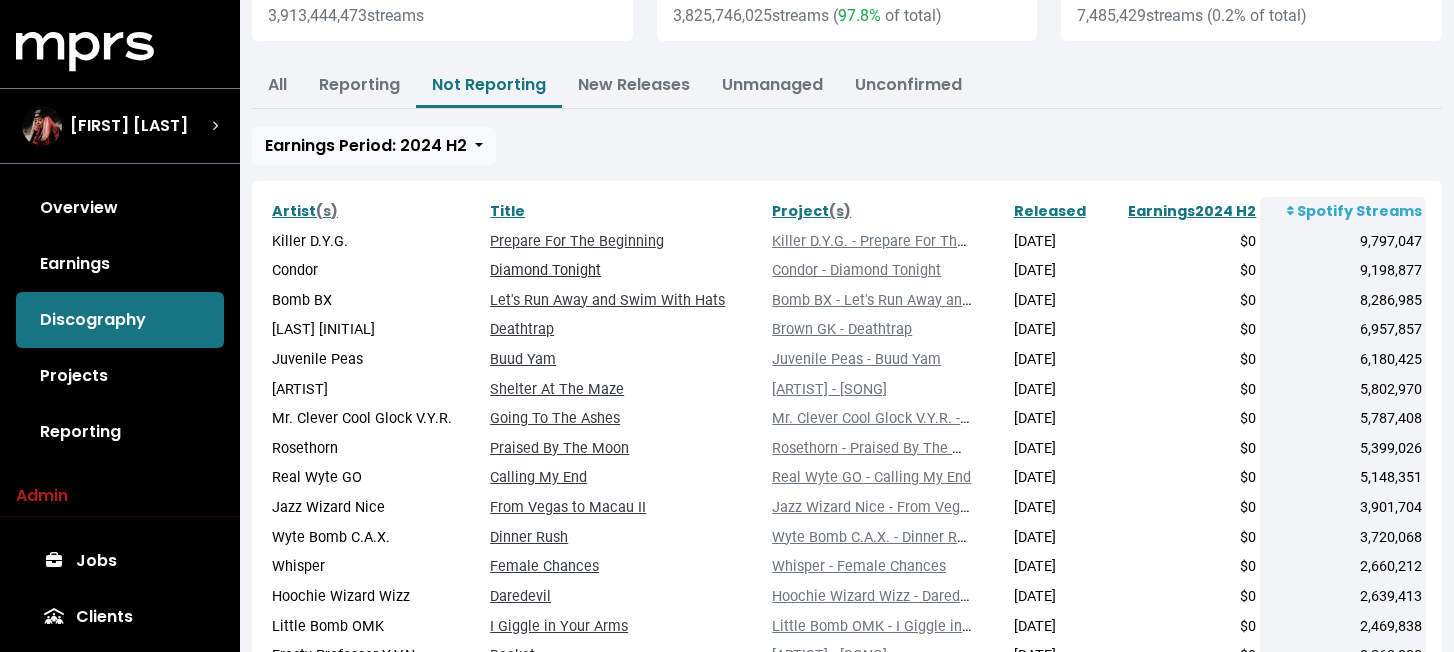 click on "Diamond Tonight" at bounding box center (545, 270) 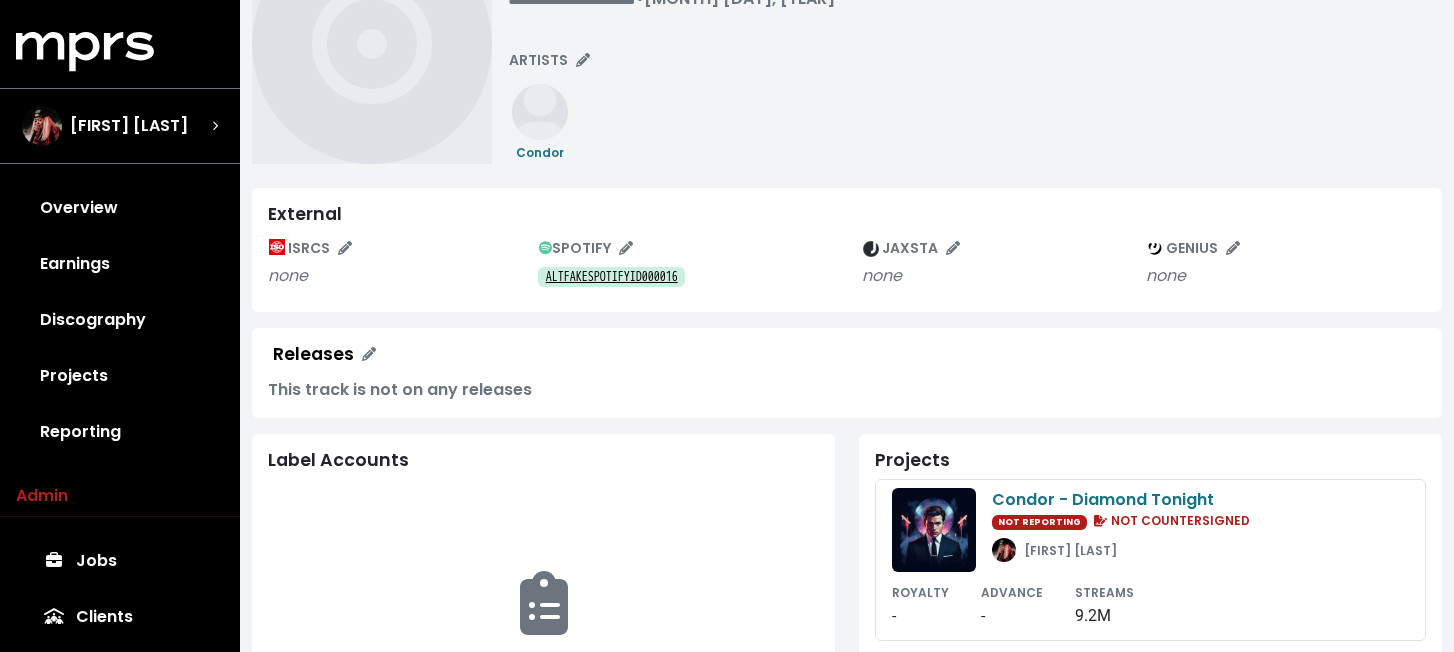 scroll, scrollTop: 145, scrollLeft: 0, axis: vertical 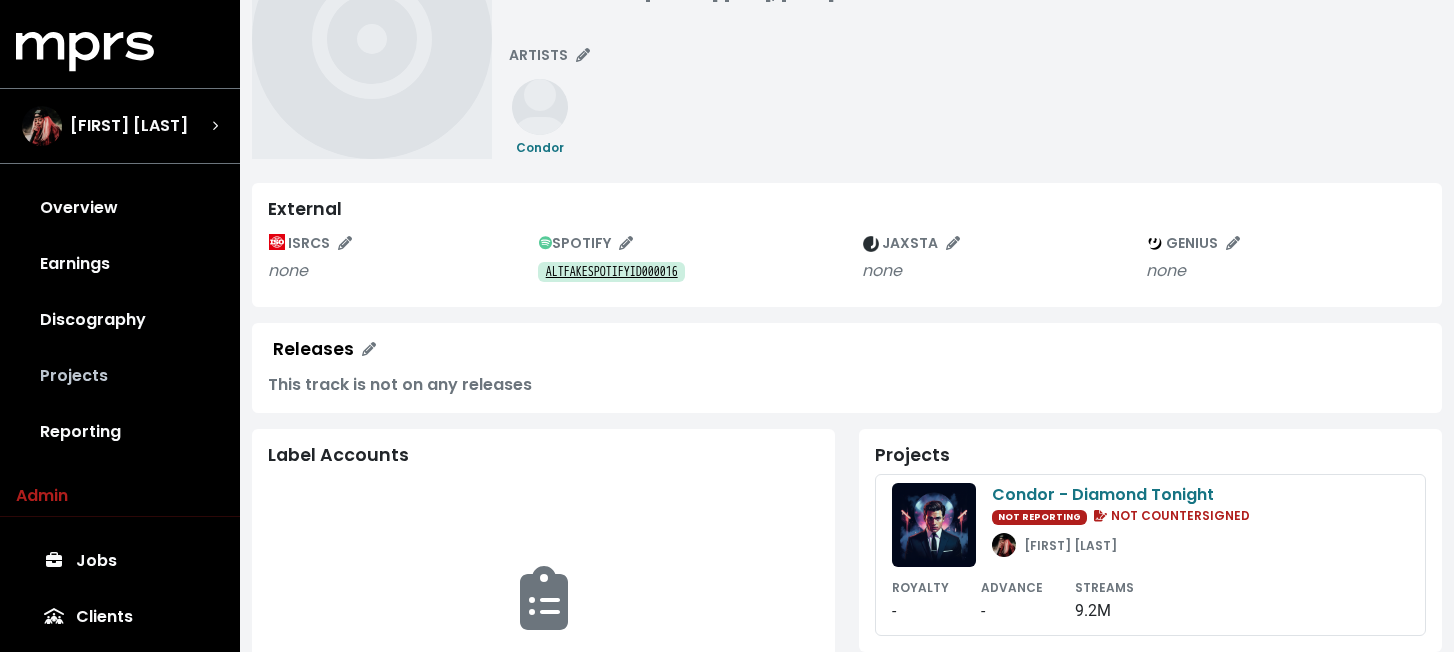 click on "Projects" at bounding box center [120, 376] 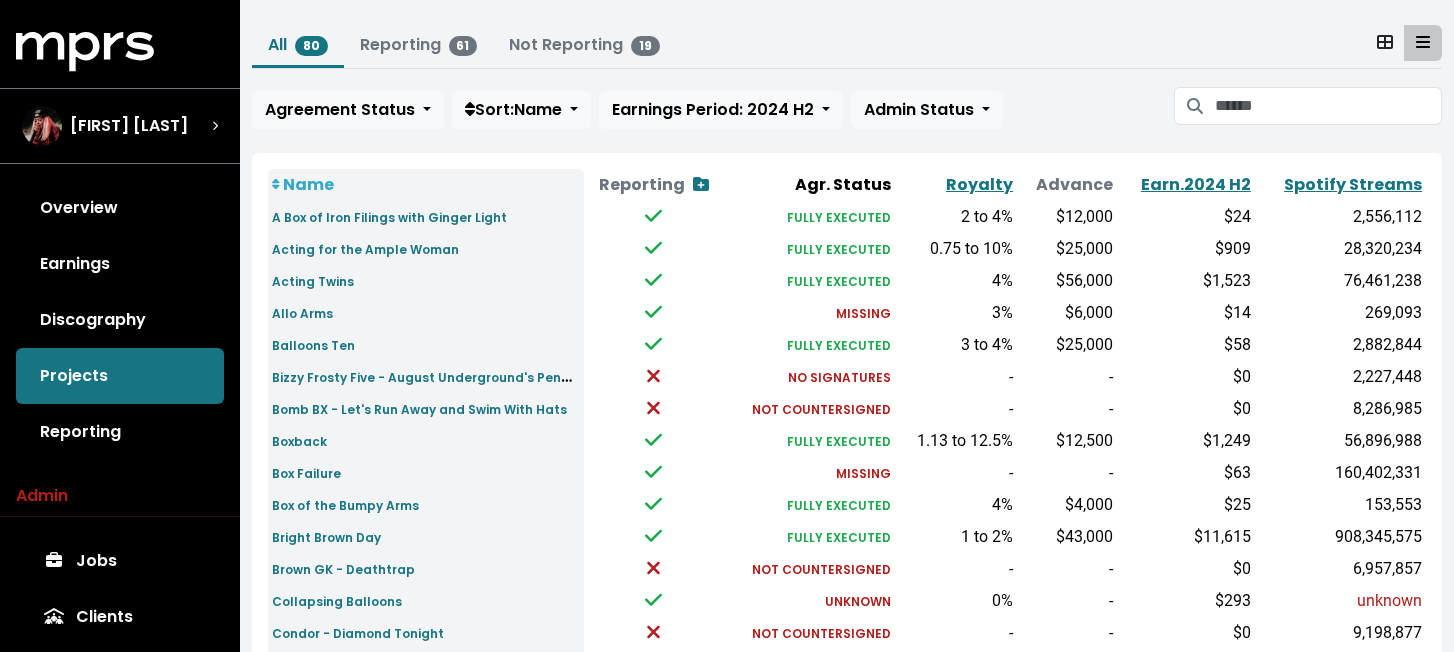 scroll, scrollTop: 113, scrollLeft: 0, axis: vertical 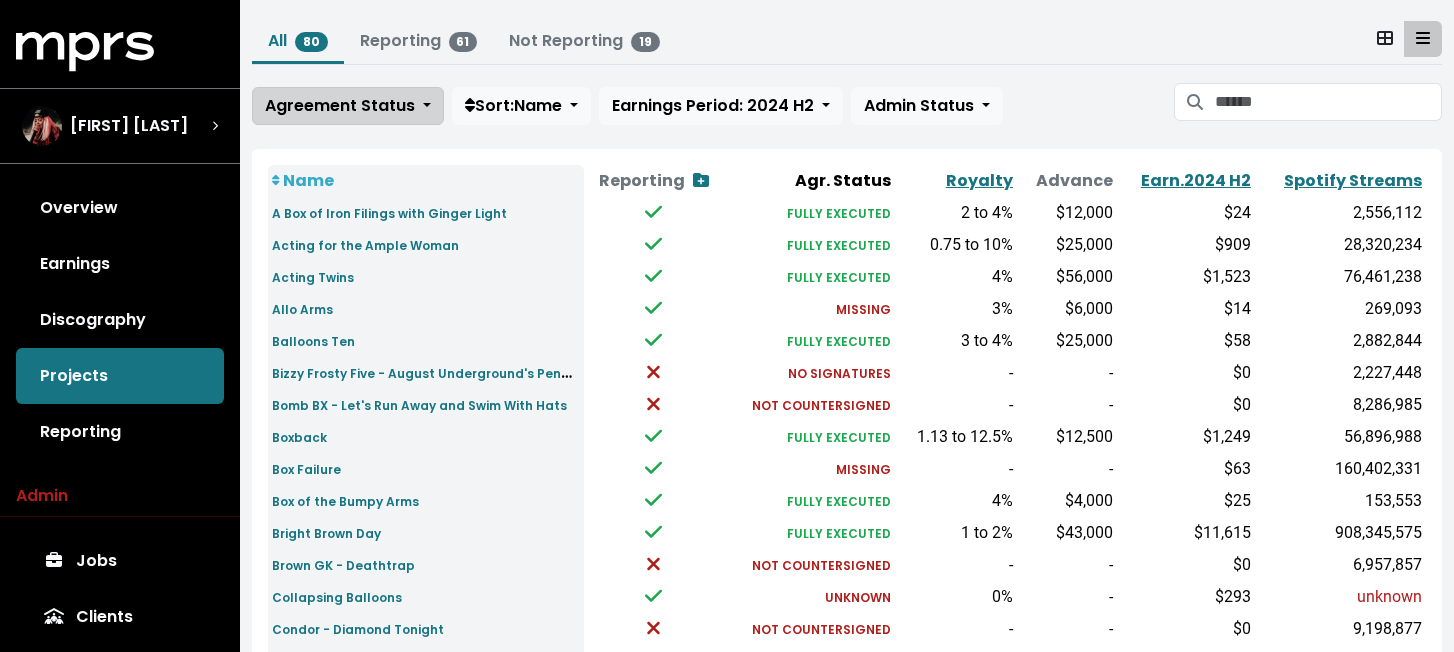 click on "Agreement Status" at bounding box center [348, 106] 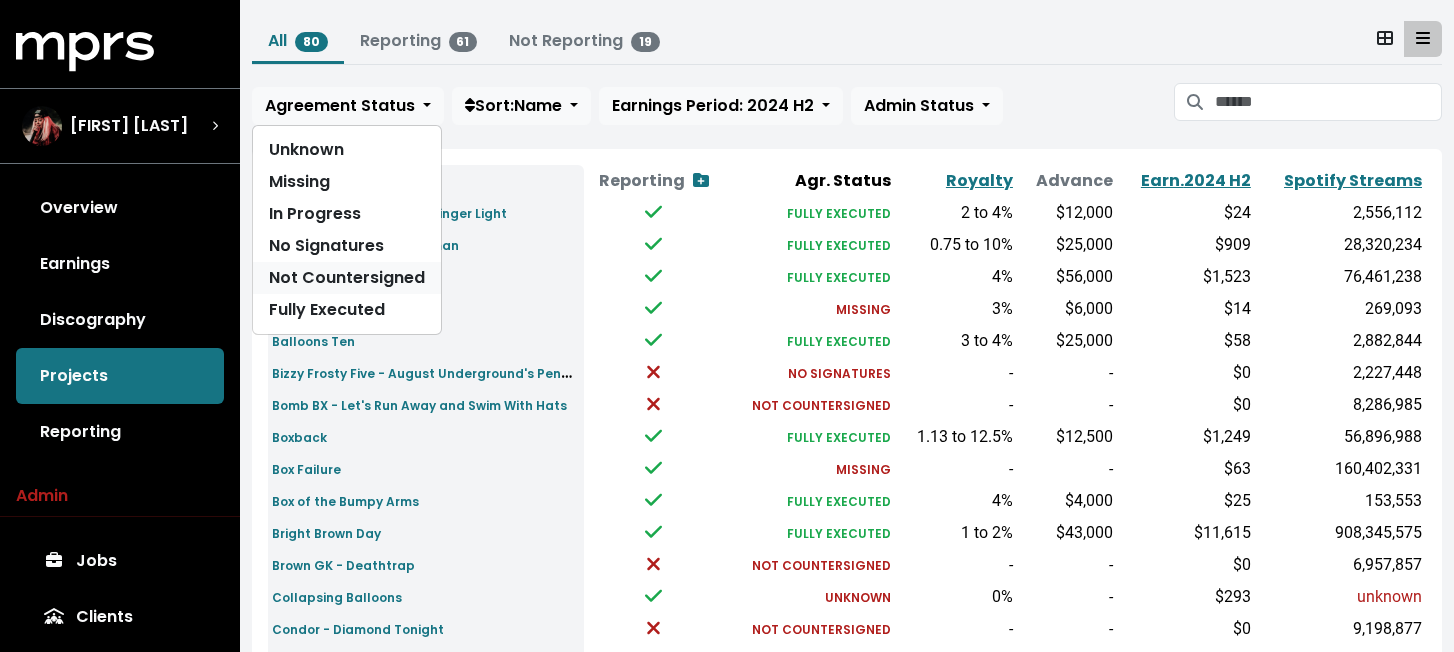 click on "Not Countersigned" at bounding box center [347, 278] 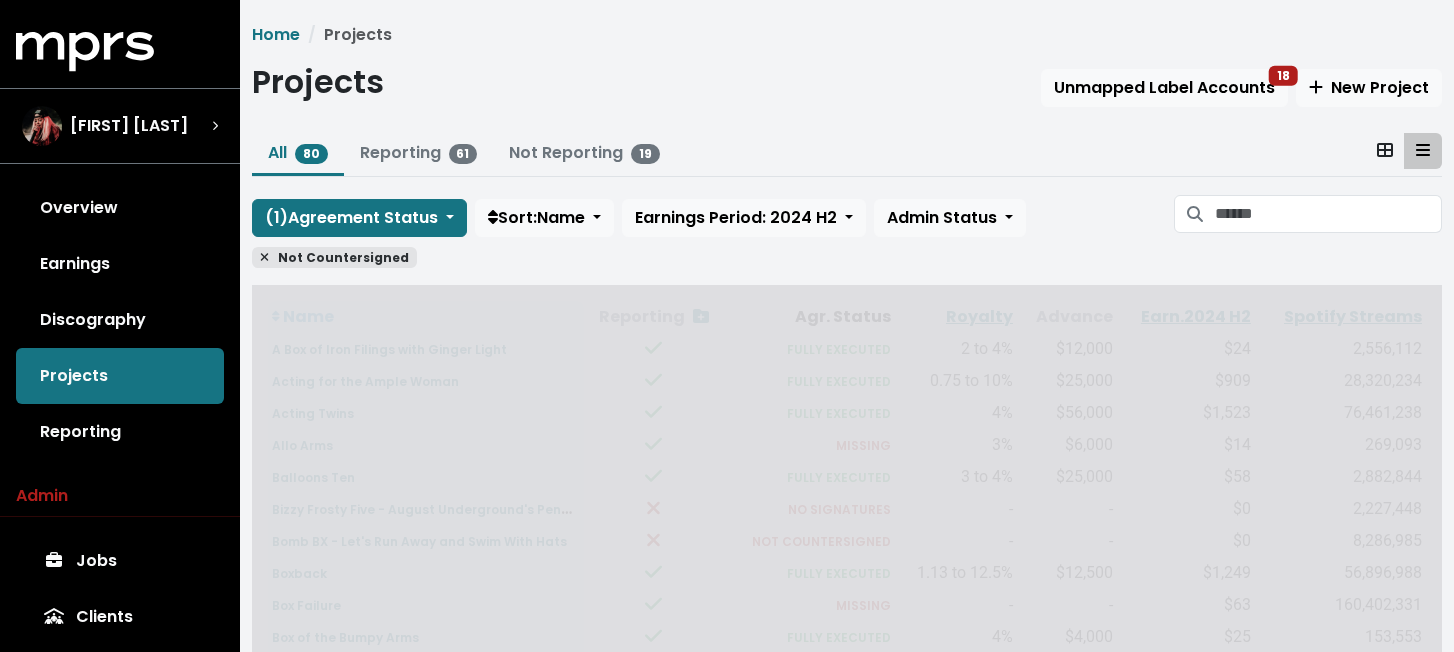 scroll, scrollTop: 0, scrollLeft: 0, axis: both 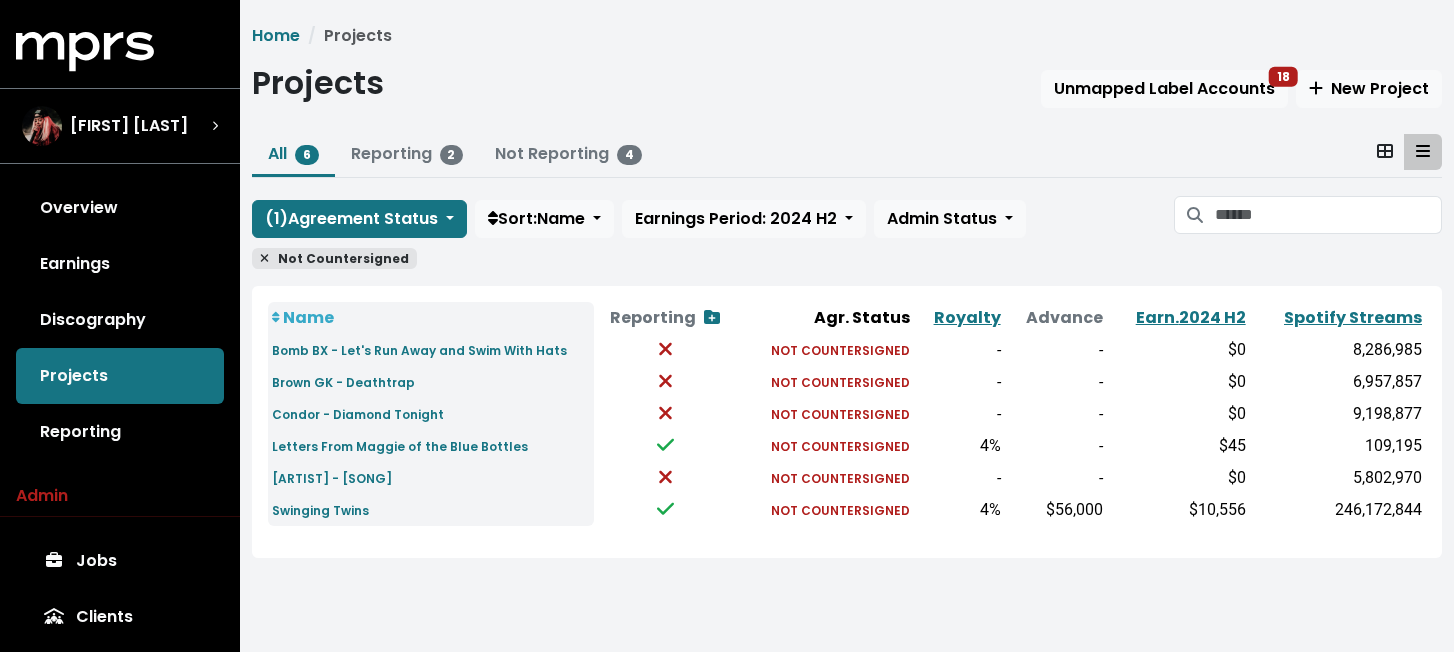 click 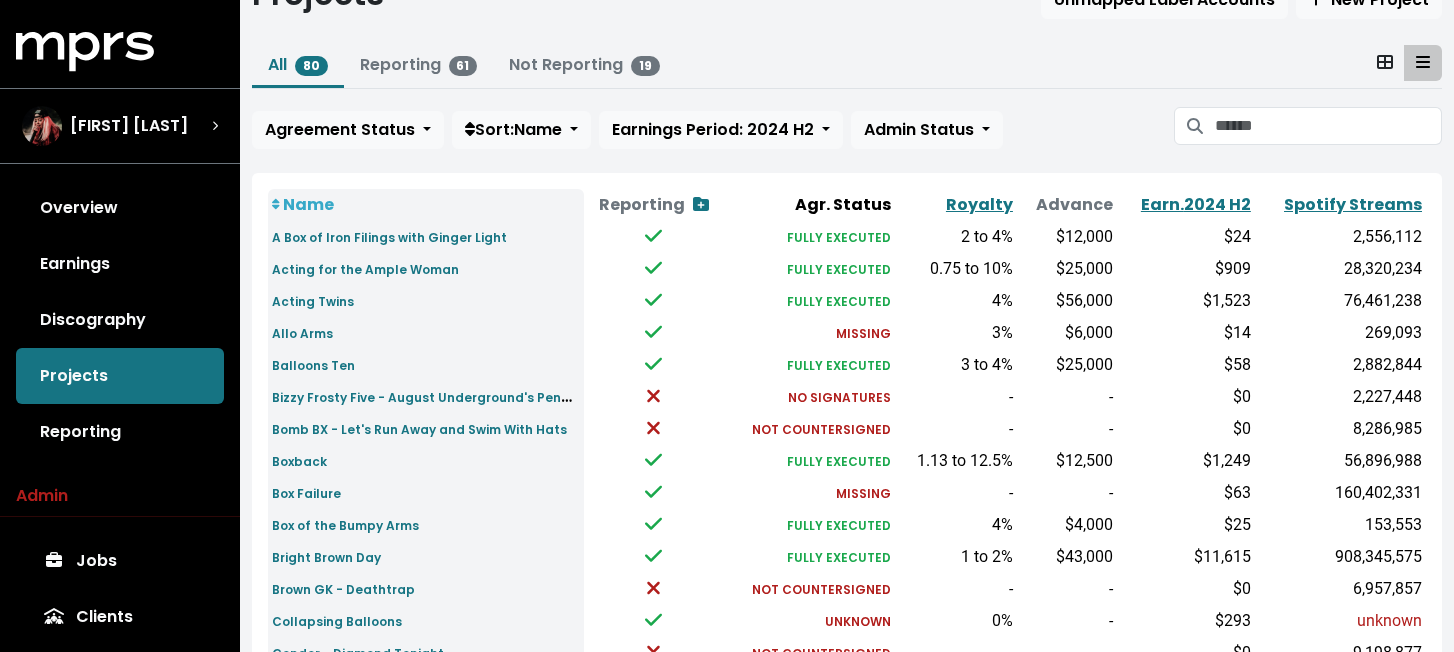 scroll, scrollTop: 92, scrollLeft: 0, axis: vertical 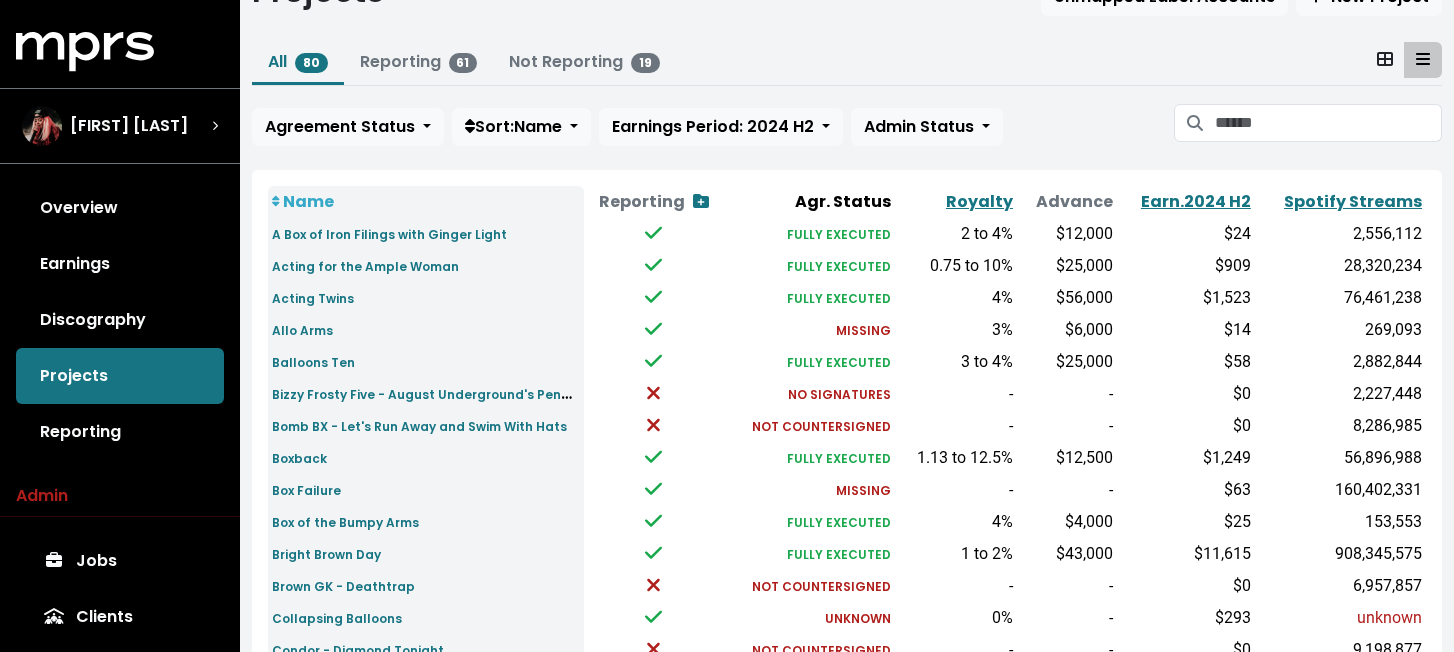 click on "FULLY EXECUTED" at bounding box center (809, 298) 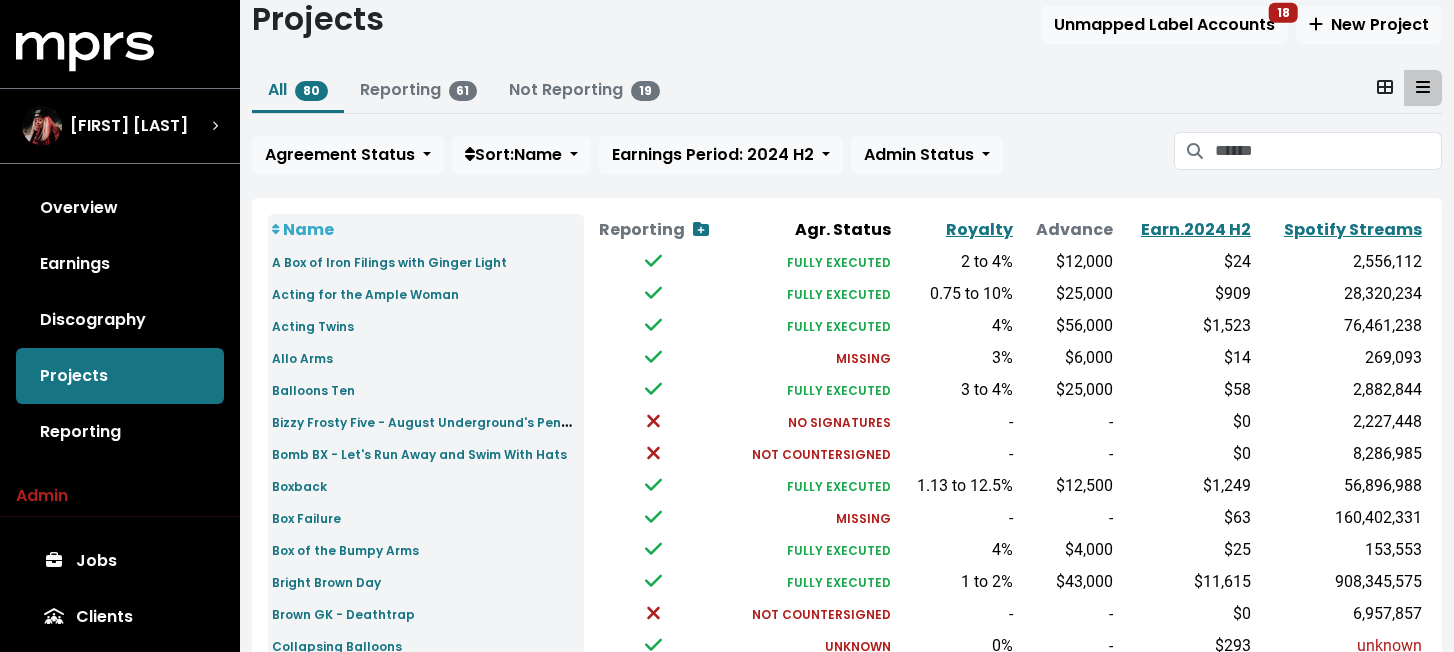 scroll, scrollTop: 69, scrollLeft: 0, axis: vertical 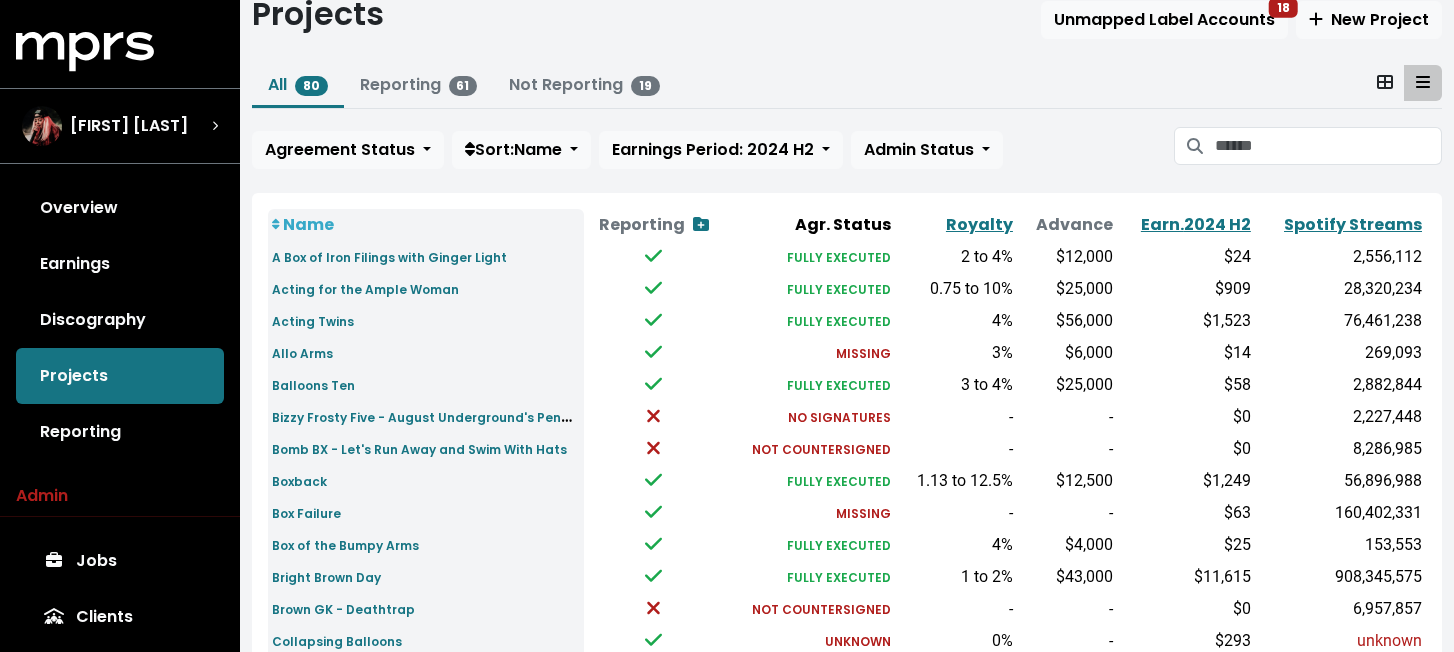 click on "All 80 Reporting 61 Not Reporting 19" at bounding box center [847, 87] 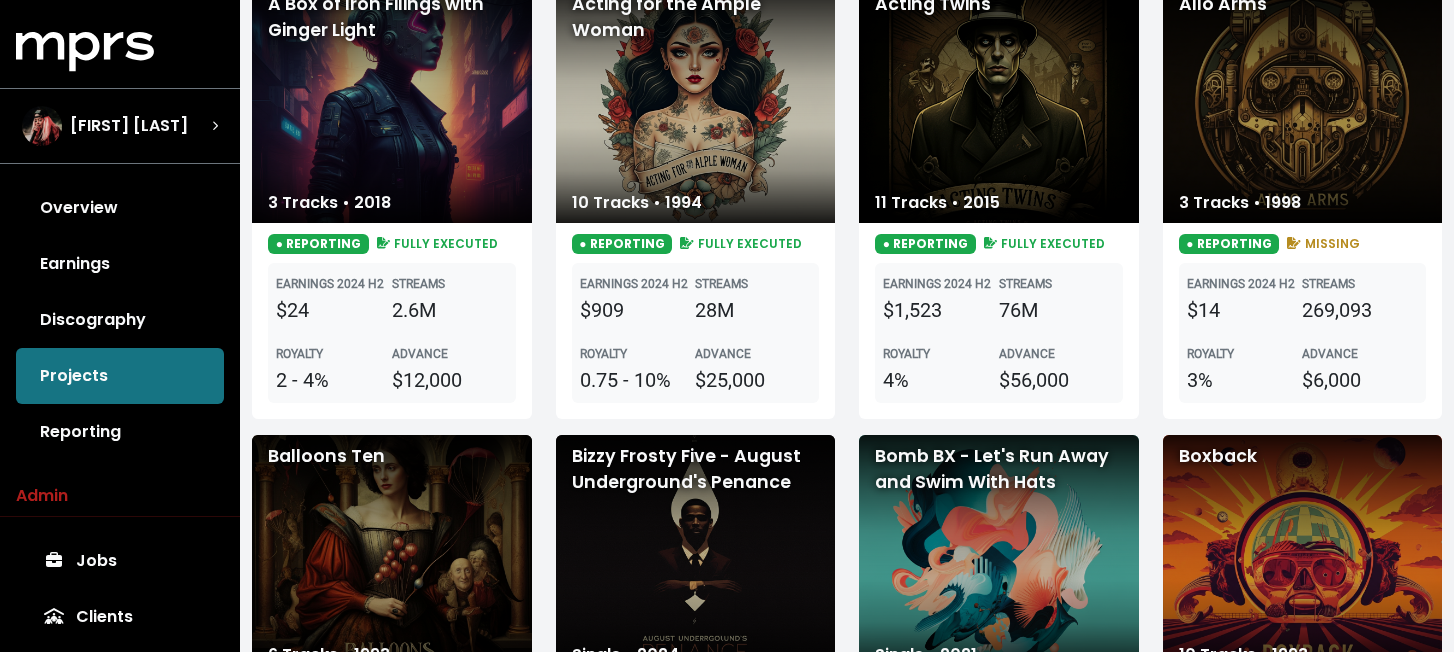 scroll, scrollTop: 278, scrollLeft: 0, axis: vertical 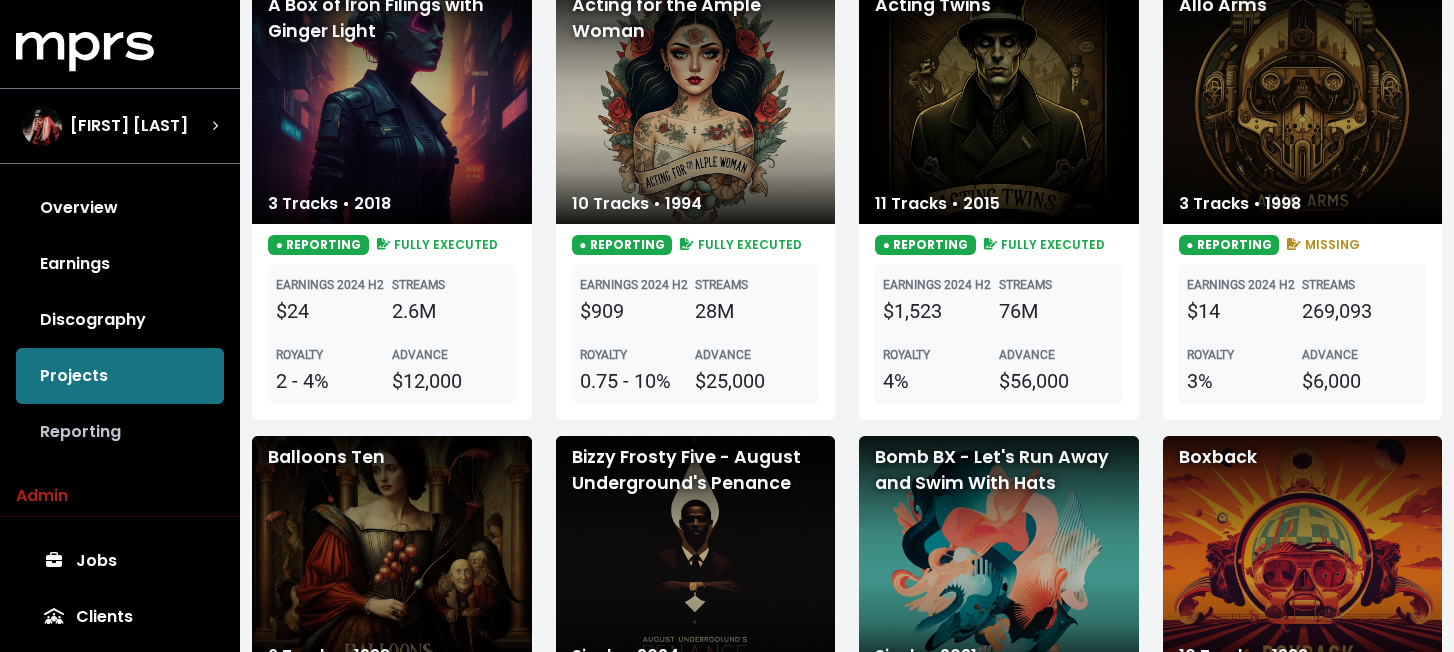 click on "Reporting" at bounding box center (120, 432) 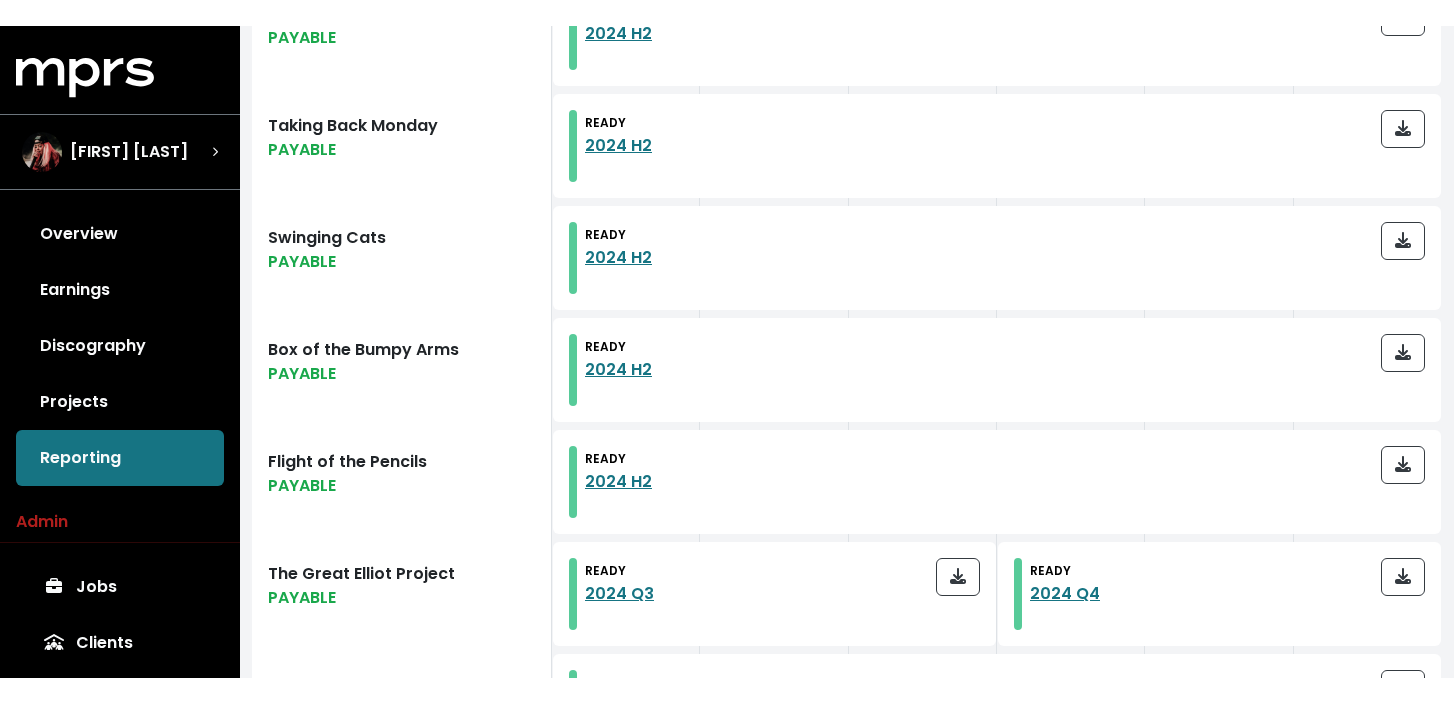 scroll, scrollTop: 772, scrollLeft: 0, axis: vertical 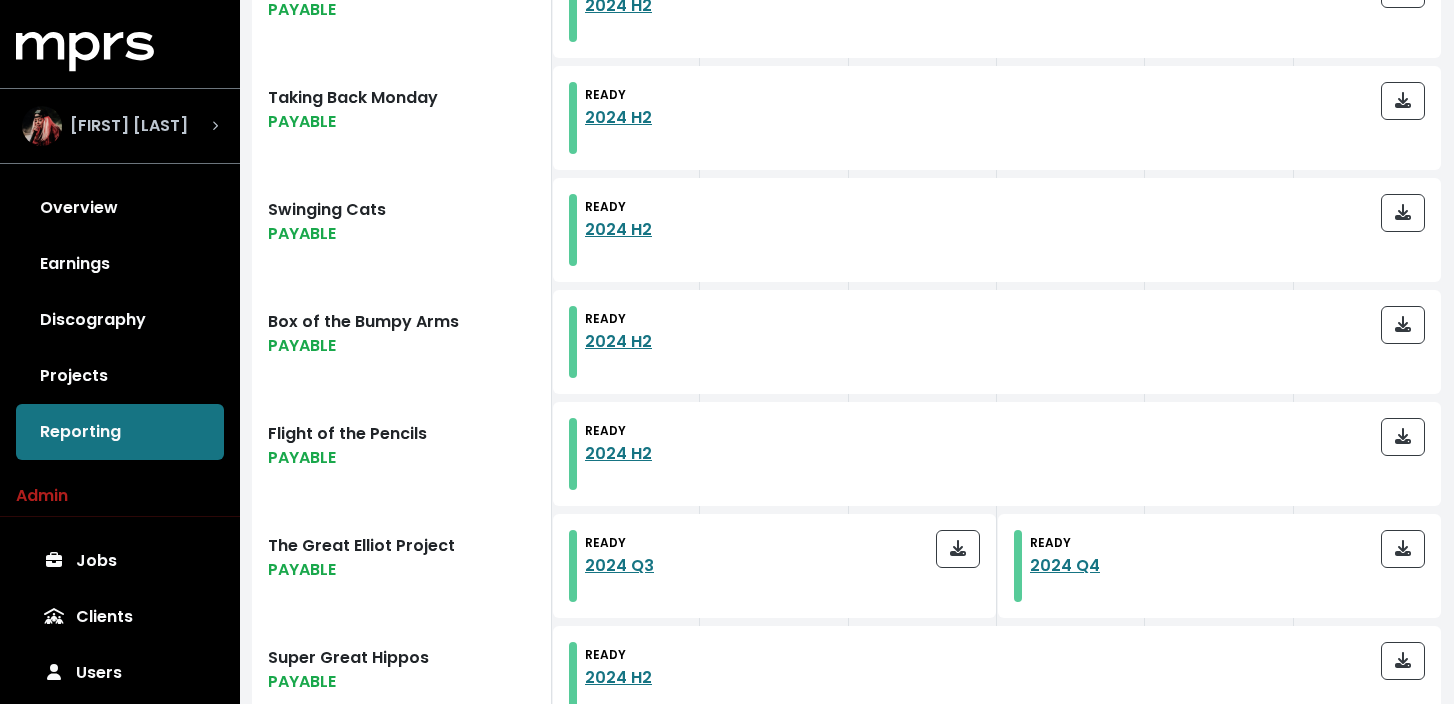 click on "[FIRST] [LAST]" at bounding box center [129, 126] 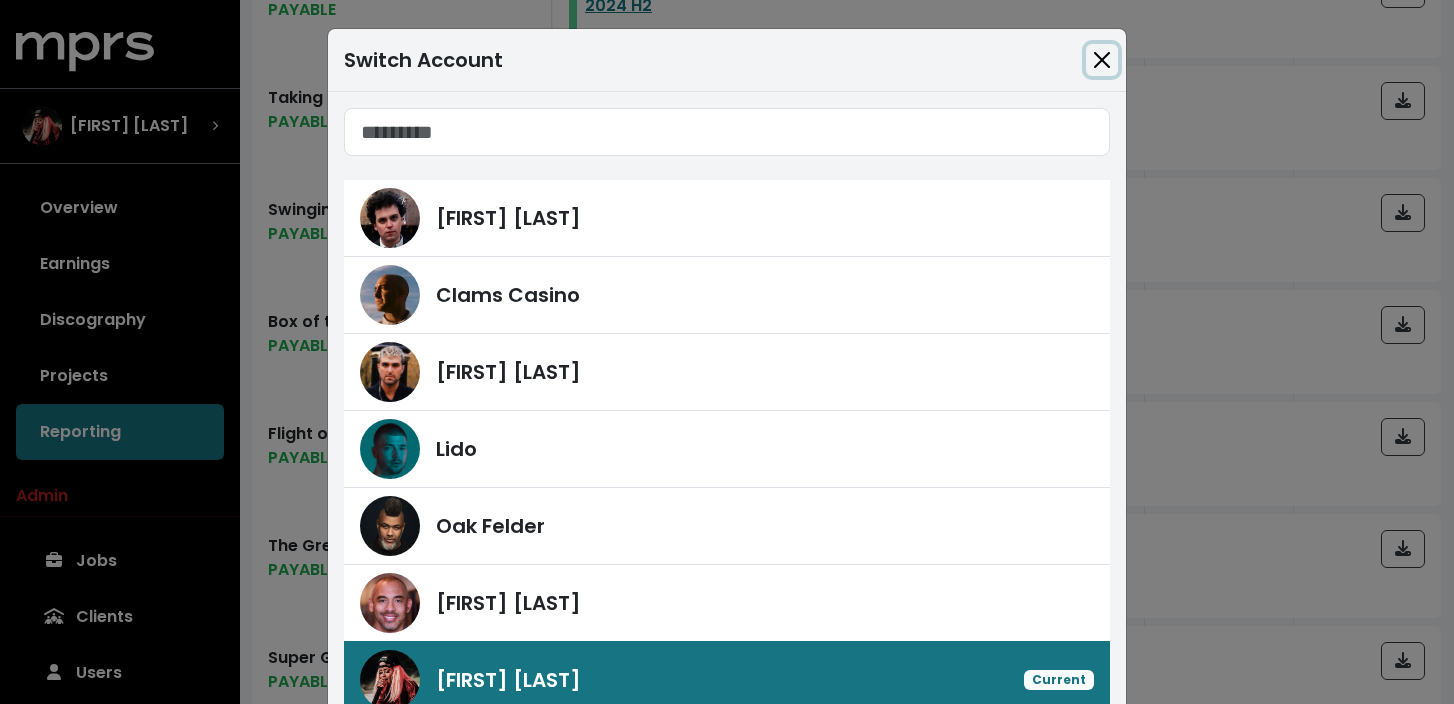 click at bounding box center [1102, 60] 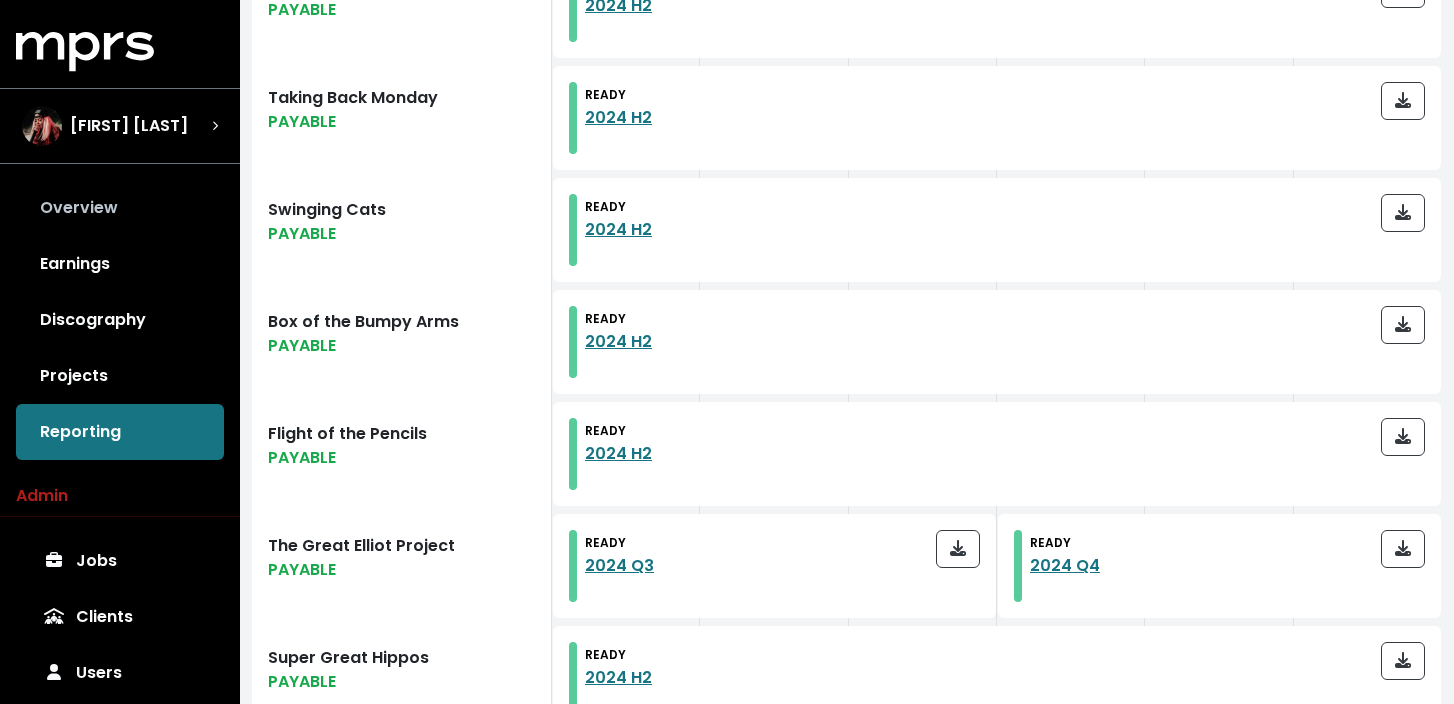 click on "Overview" at bounding box center (120, 208) 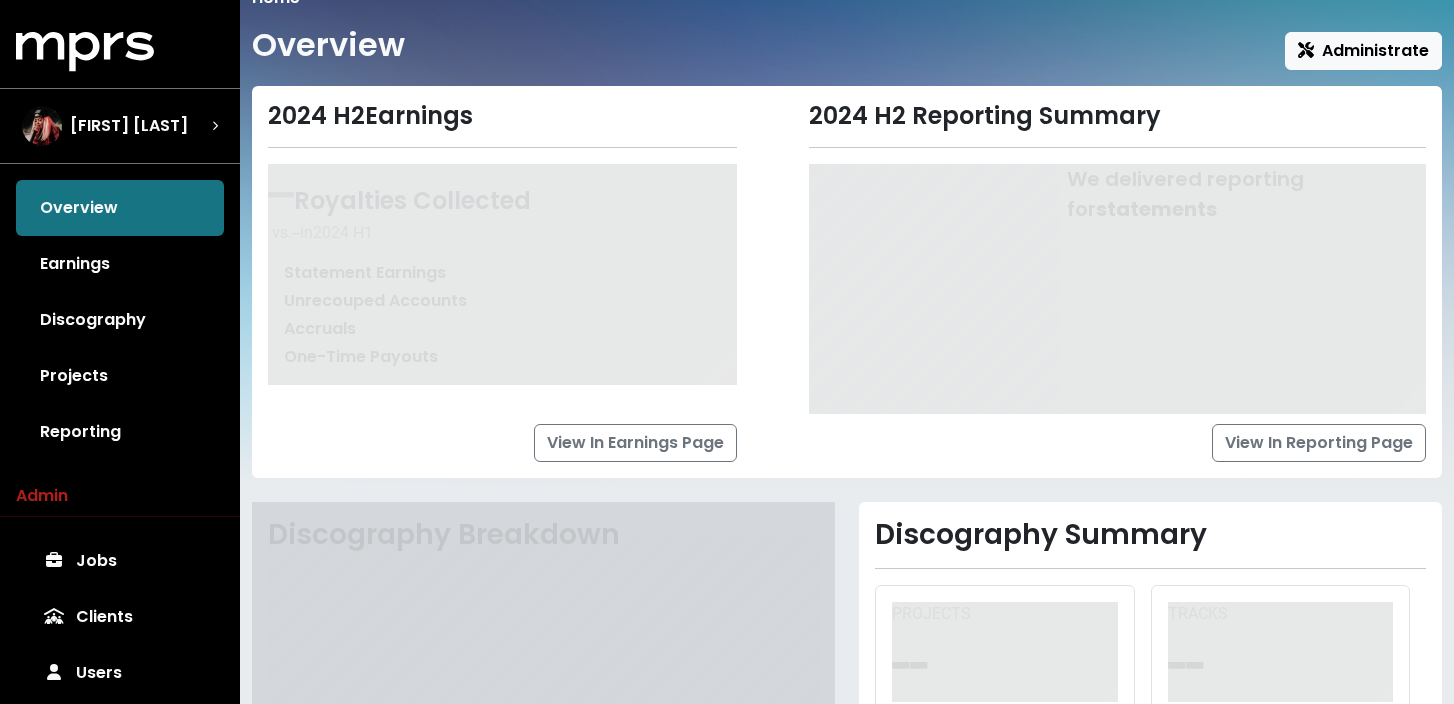 scroll, scrollTop: 0, scrollLeft: 0, axis: both 